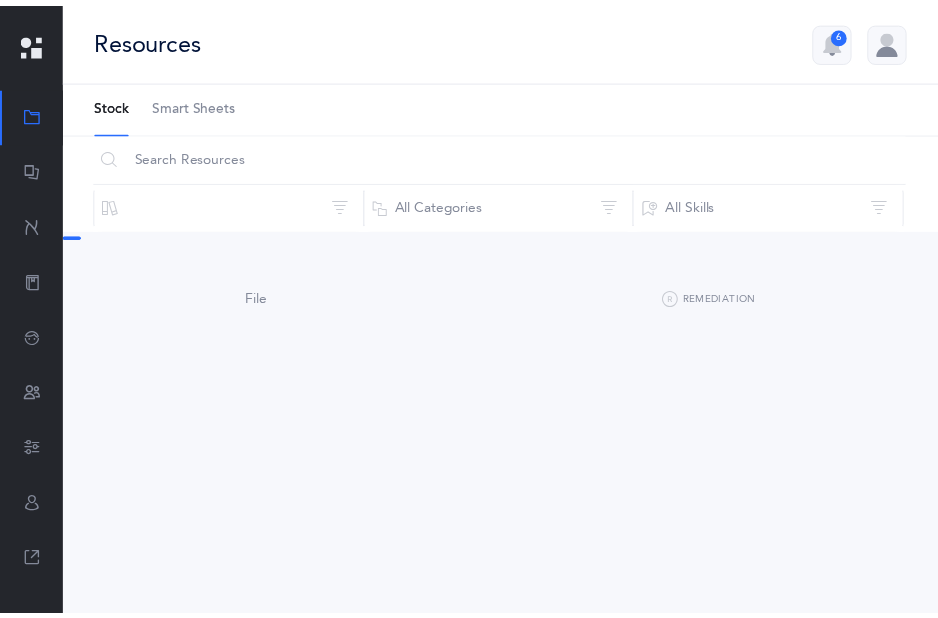 scroll, scrollTop: 0, scrollLeft: 0, axis: both 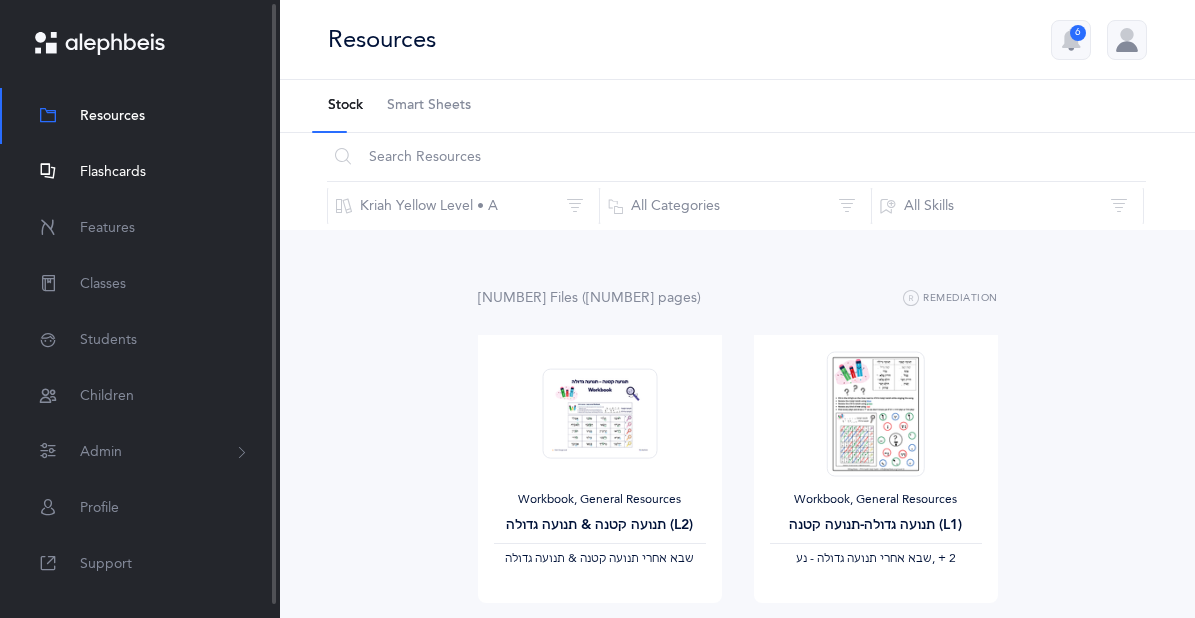 click on "Flashcards" at bounding box center (113, 172) 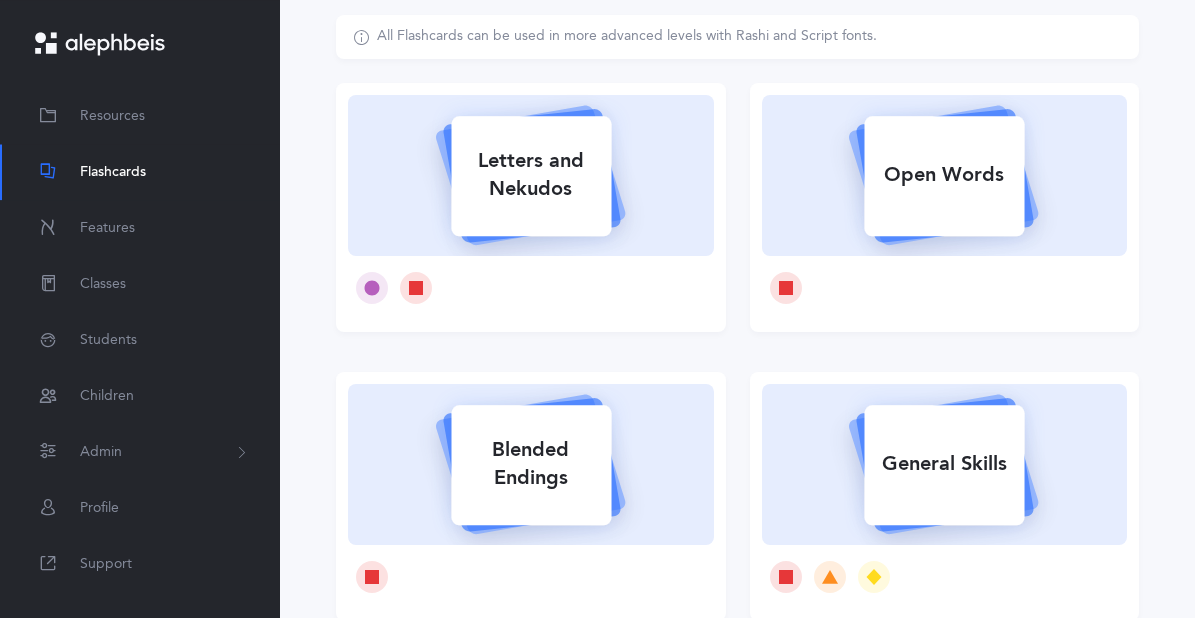 scroll, scrollTop: 204, scrollLeft: 0, axis: vertical 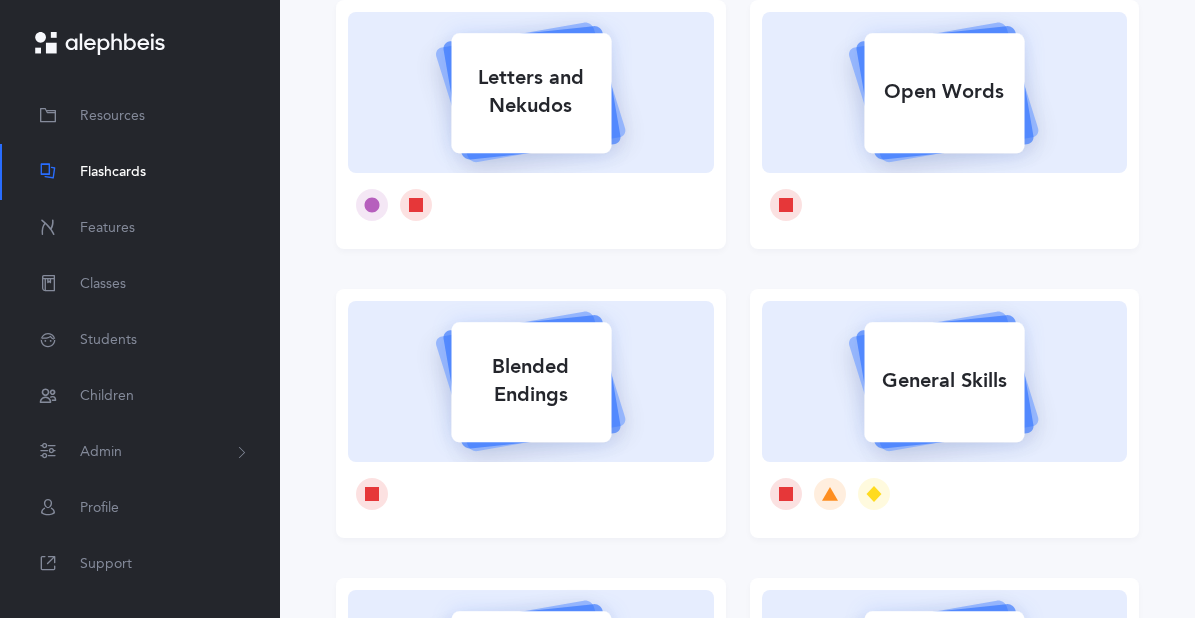 click on "Sheva Rules" at bounding box center [944, 670] 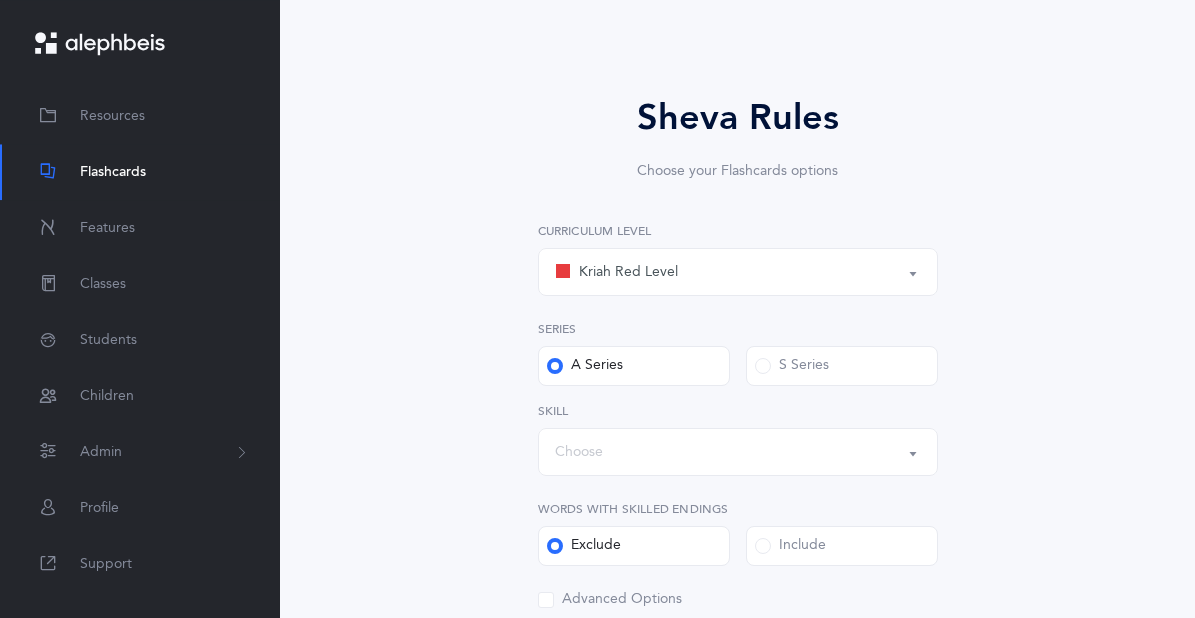 scroll, scrollTop: 204, scrollLeft: 0, axis: vertical 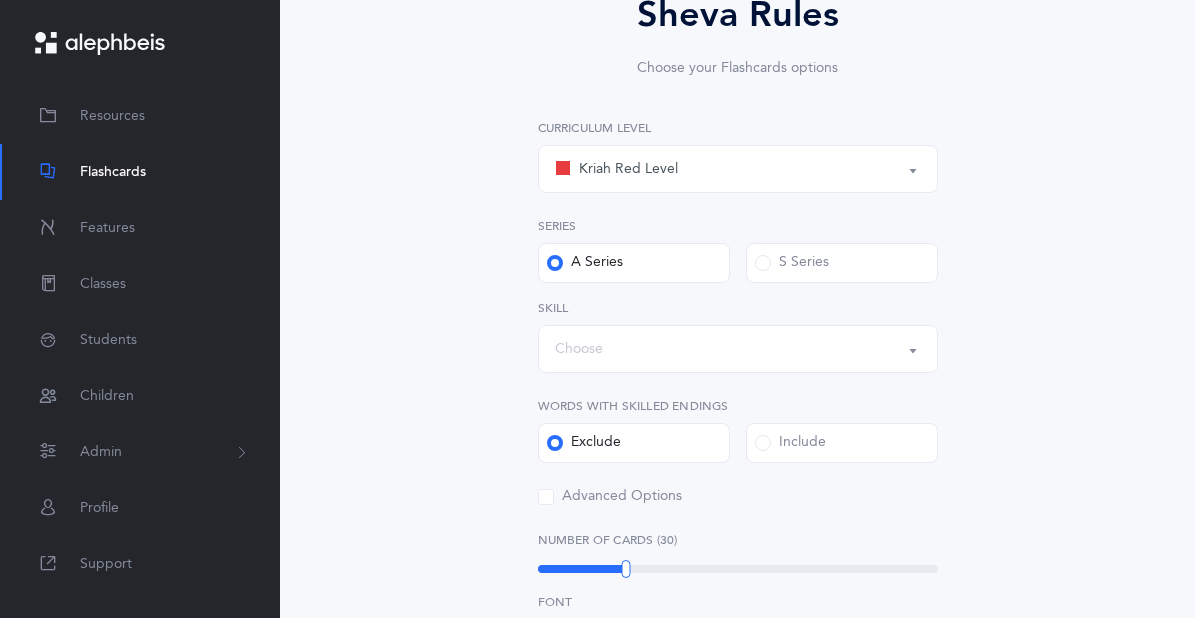 click on "Kriah Red Level" at bounding box center [738, 169] 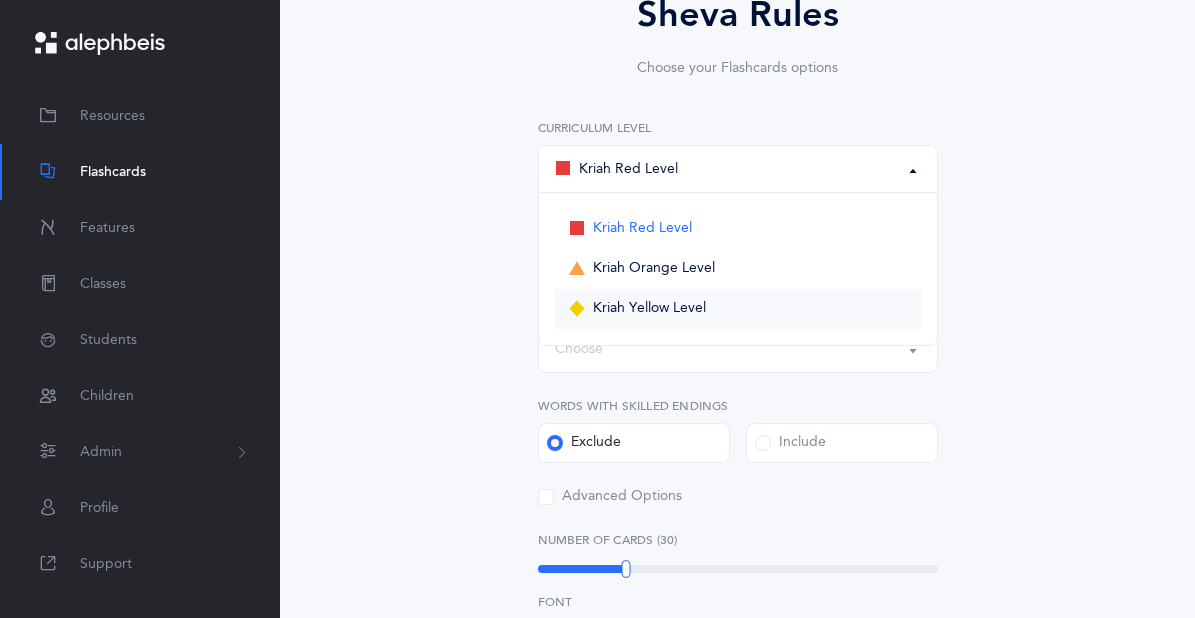 click on "Kriah Yellow Level" at bounding box center (649, 309) 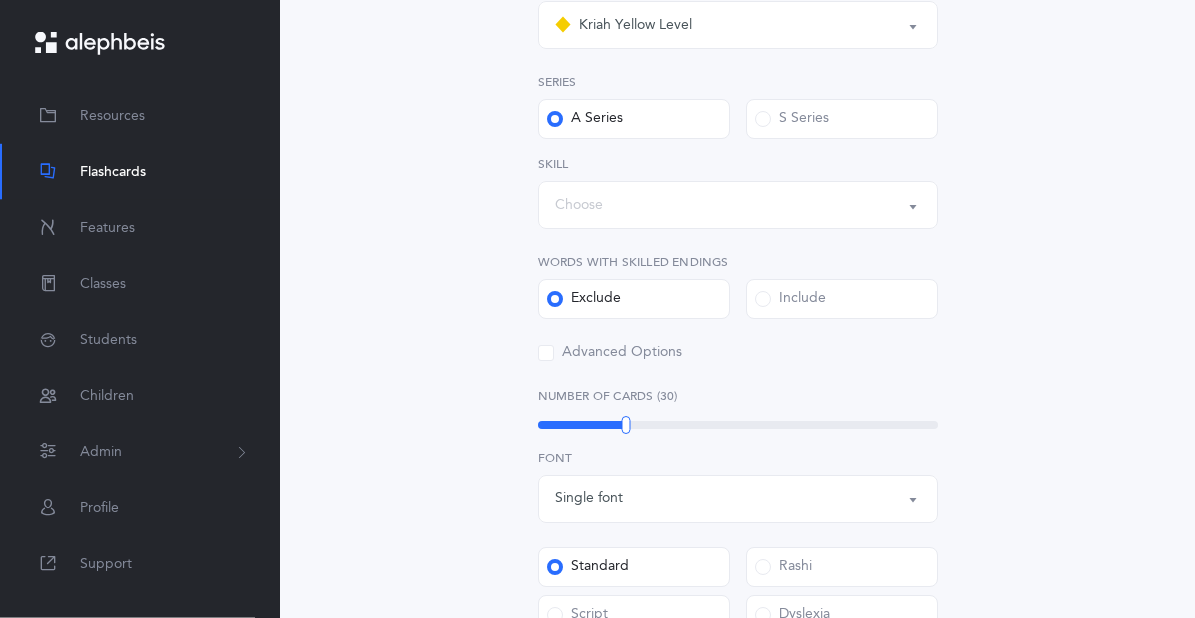 scroll, scrollTop: 408, scrollLeft: 0, axis: vertical 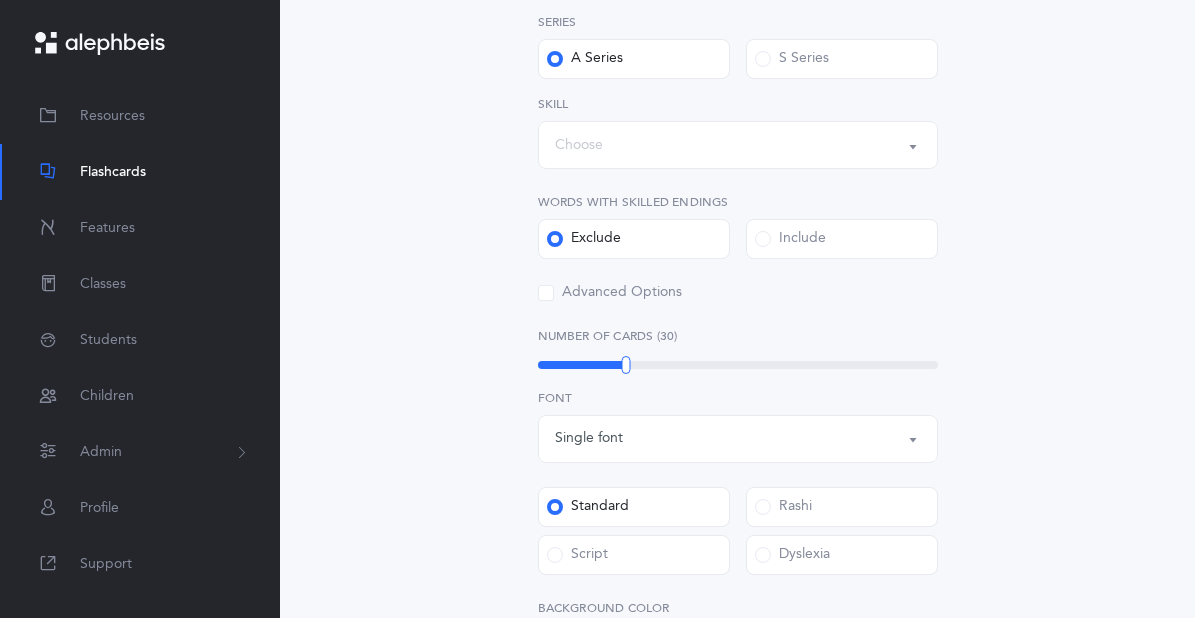 click on "Choose" at bounding box center (738, 145) 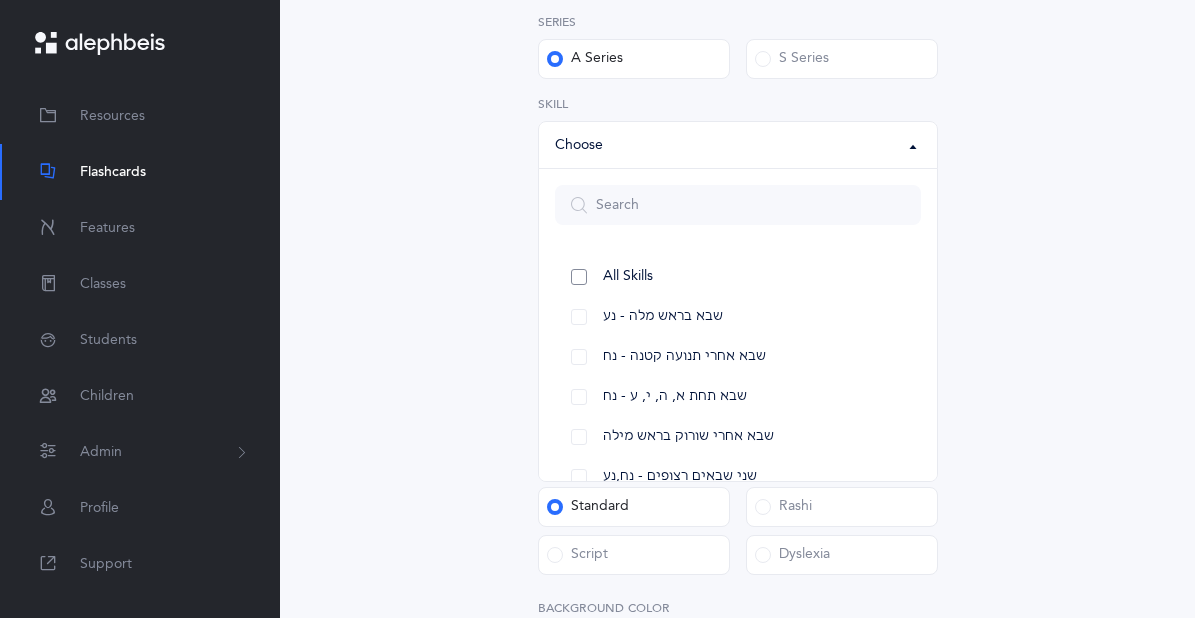 click on "All Skills" at bounding box center (628, 277) 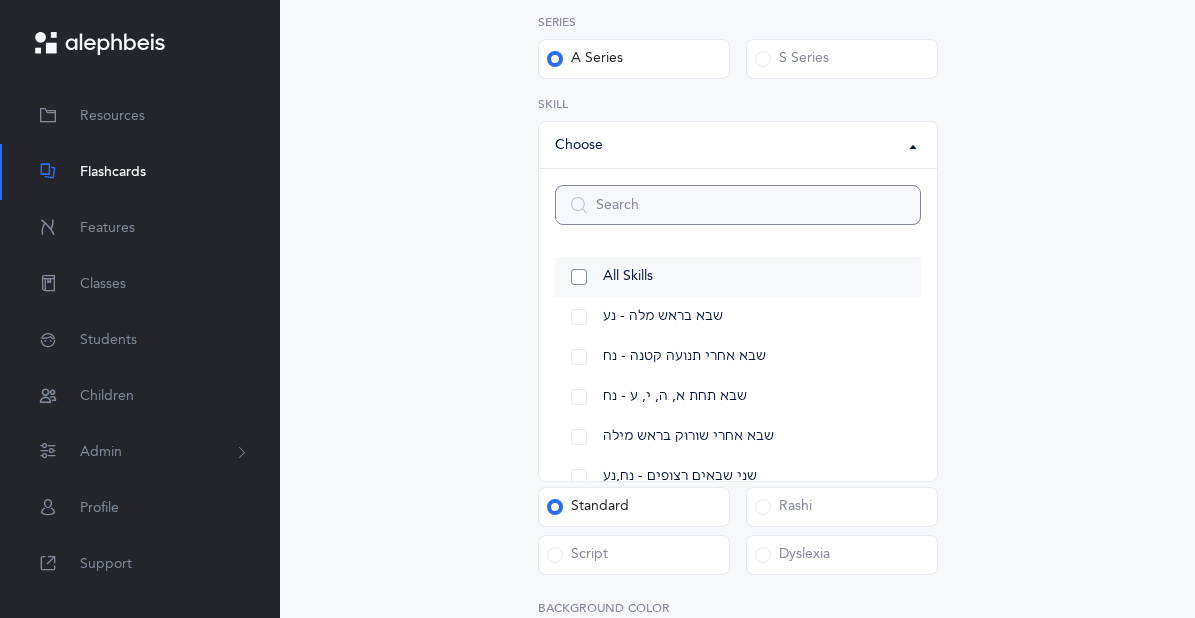 select on "12" 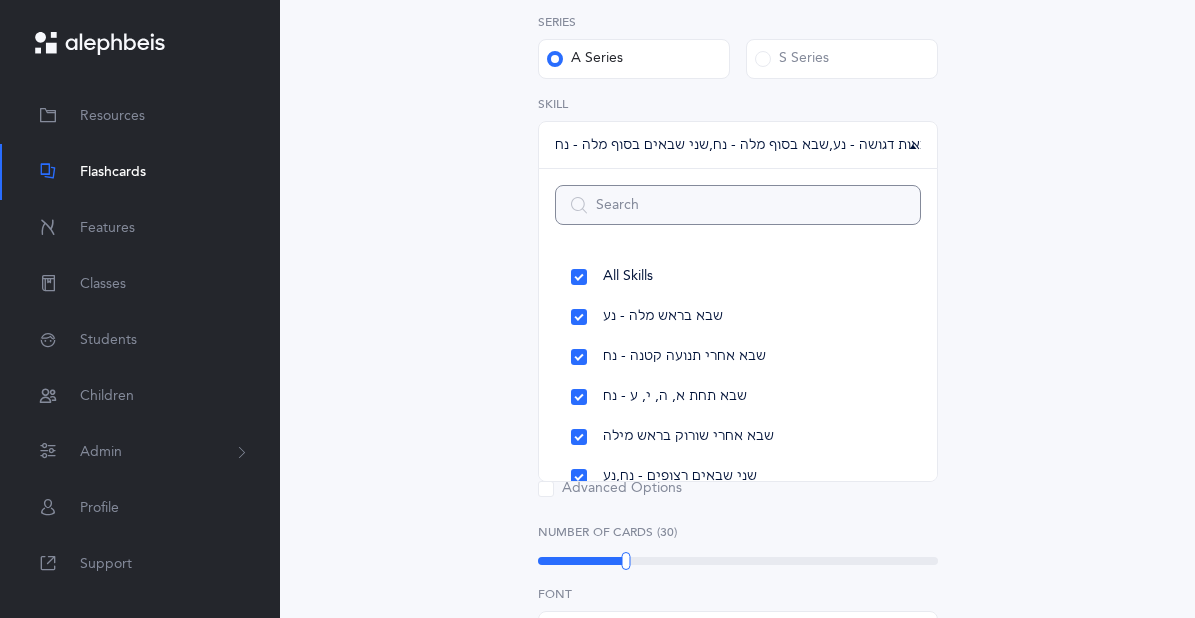 scroll, scrollTop: 21, scrollLeft: 0, axis: vertical 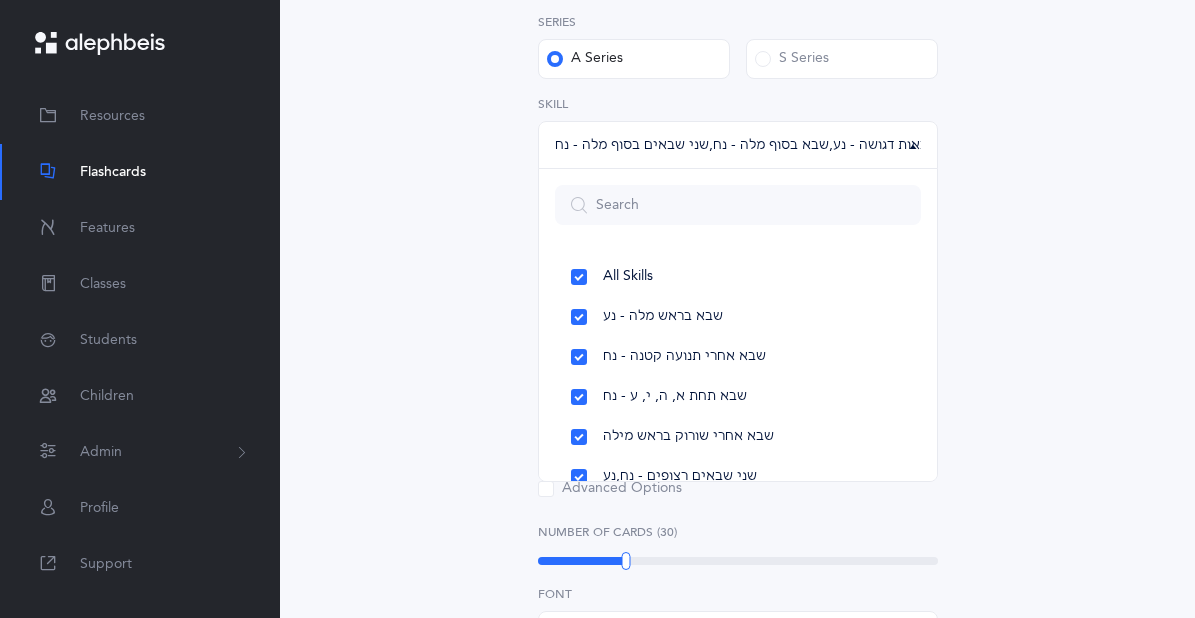 click on "Sheva Rules   Choose your Flashcards options         Kriah Red Level
Kriah Orange Level
Kriah Yellow Level
Kriah Yellow Level     Kriah Red Level
Kriah Orange Level
Kriah Yellow Level
Curriculum Level
Series
A Series
S Series
All Skills
שבא בראש מלה - נע
שבא אחרי תנועה קטנה - נח
שבא תחת א, ה, י, ע - נח
שבא אחרי שורוק בראש מילה
שני שבאים רצופים - נח,נע
שבא באותיות כפולות - נע
שבא באותיות כפולות (כך) - נע
שבא באותיות כפולות - נח
שבא באות דגושה - נע
שבא בסוף מלה - נח
שני שבאים בסוף מלה - נח
שבא בראש מלה - נע ,  שבא אחרי תנועה קטנה - נח ,  שבא תחת א, ה, י, ע - נח ,  שבא אחרי שורוק בראש מילה ,  שני שבאים רצופים - נח,נע ,  ,  ,  ,  ,  ," at bounding box center (737, 472) 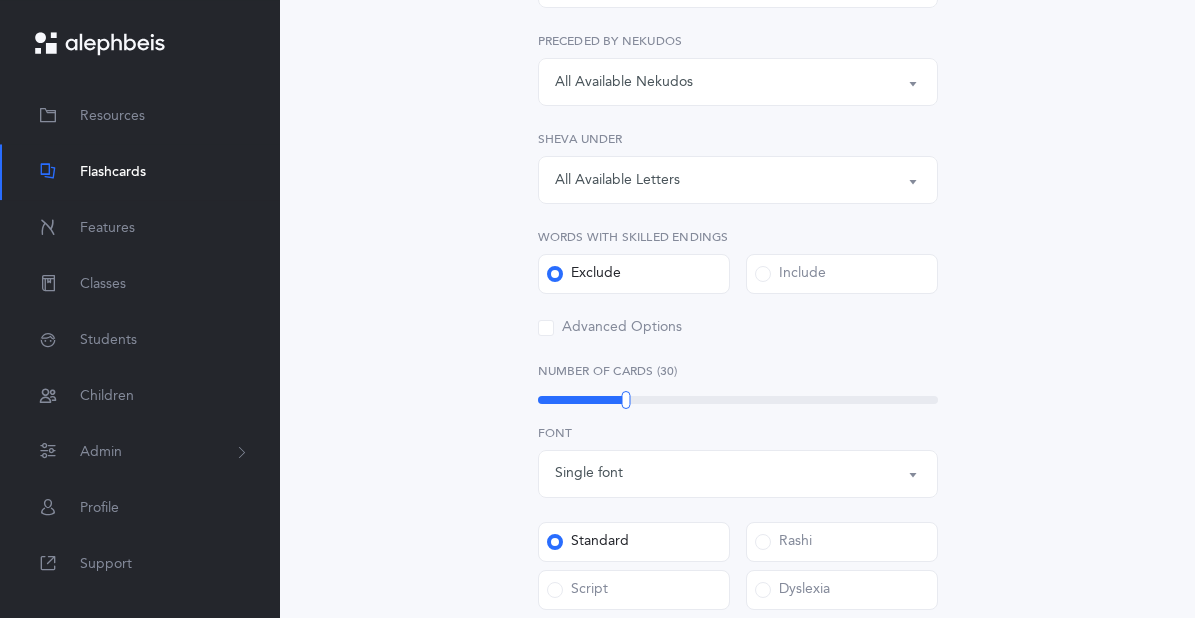 scroll, scrollTop: 612, scrollLeft: 0, axis: vertical 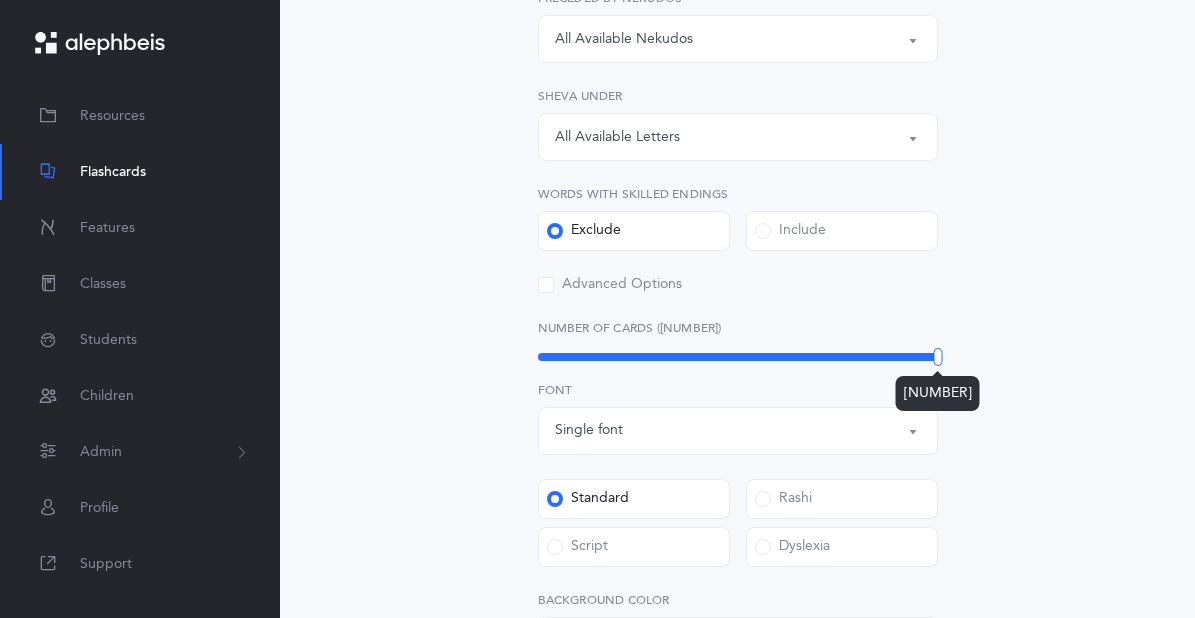 drag, startPoint x: 628, startPoint y: 356, endPoint x: 1023, endPoint y: 364, distance: 395.081 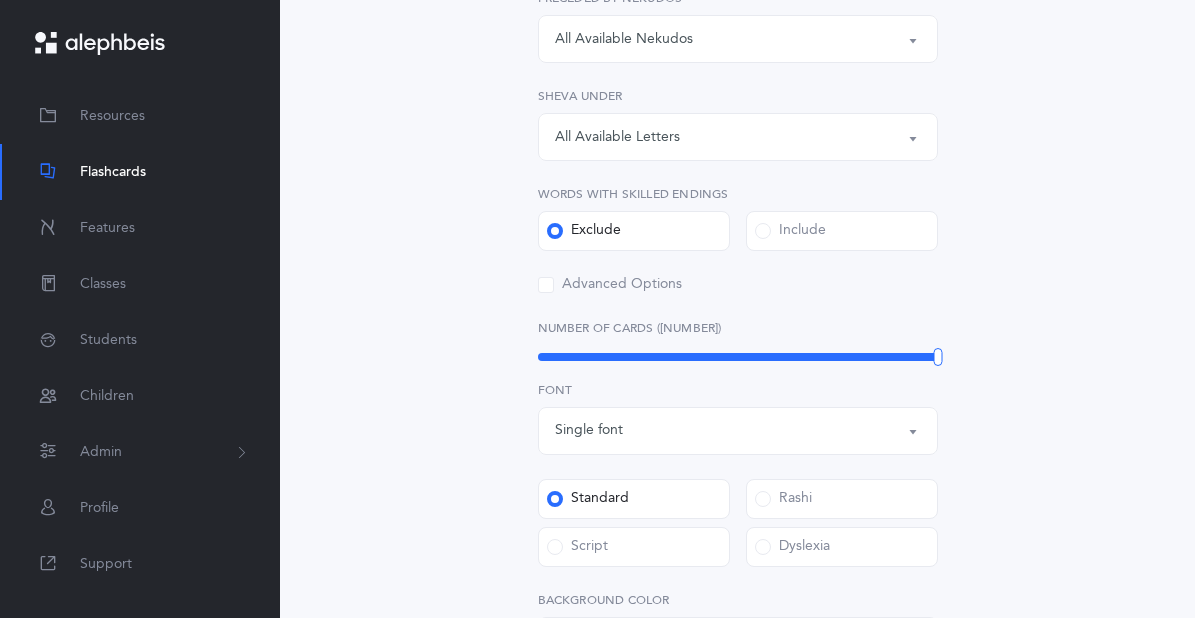click on "Include" at bounding box center [790, 231] 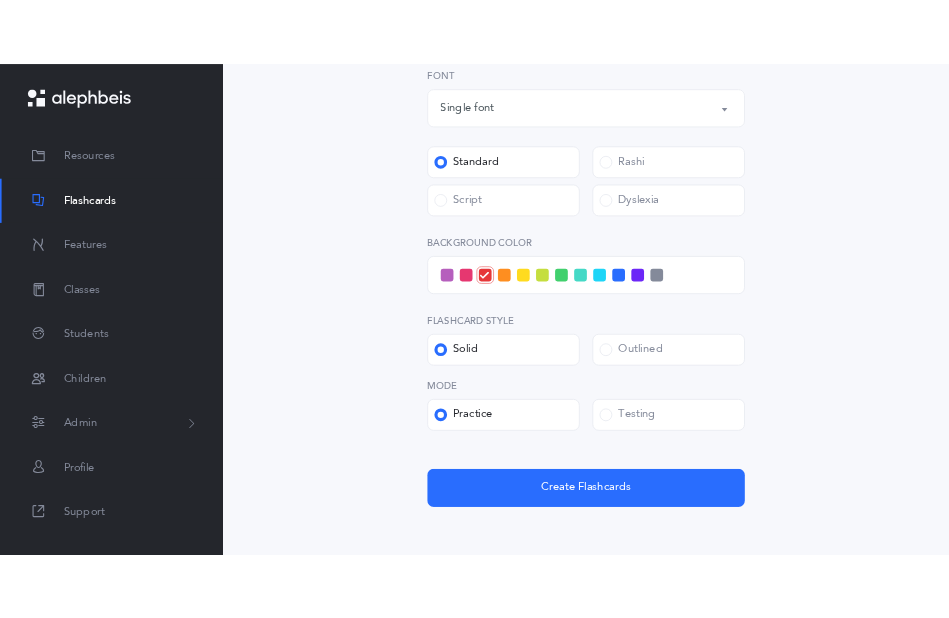 scroll, scrollTop: 1087, scrollLeft: 0, axis: vertical 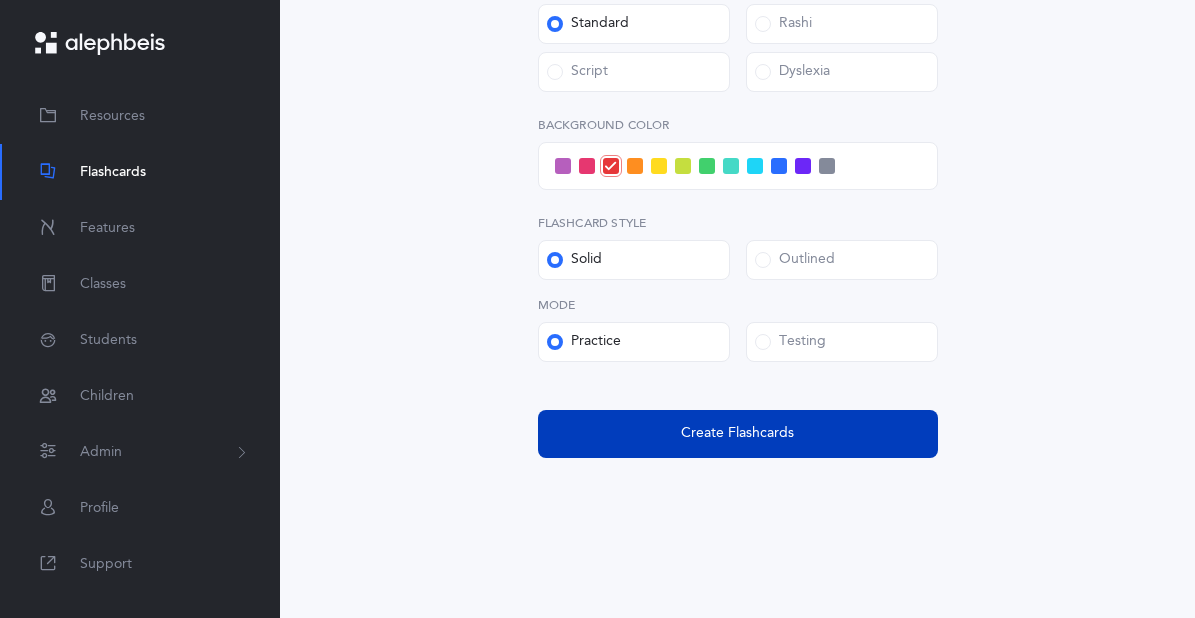 click on "Create Flashcards" at bounding box center [737, 433] 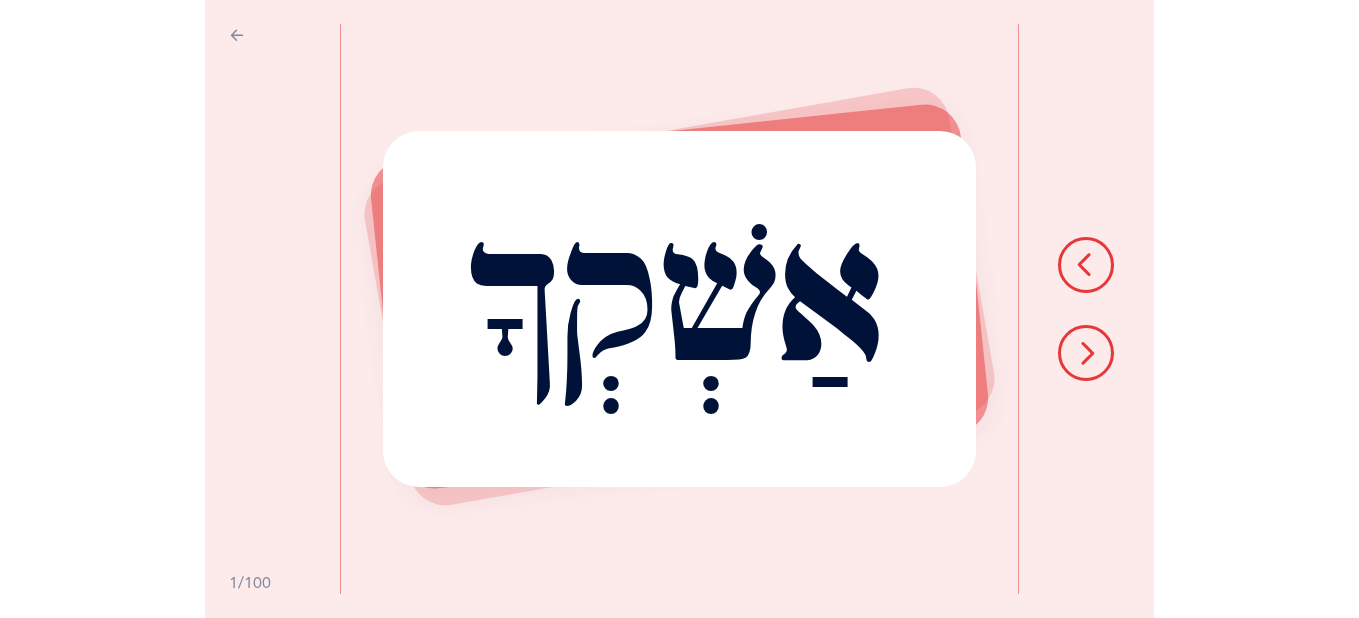 scroll, scrollTop: 0, scrollLeft: 0, axis: both 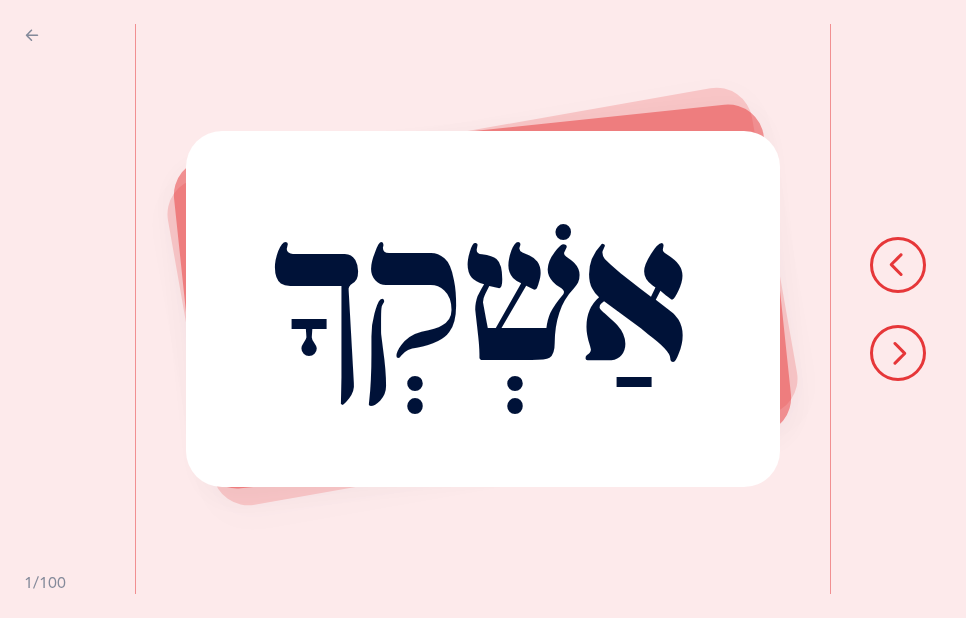 click on "אַשְׁקְךָ" at bounding box center (482, 309) 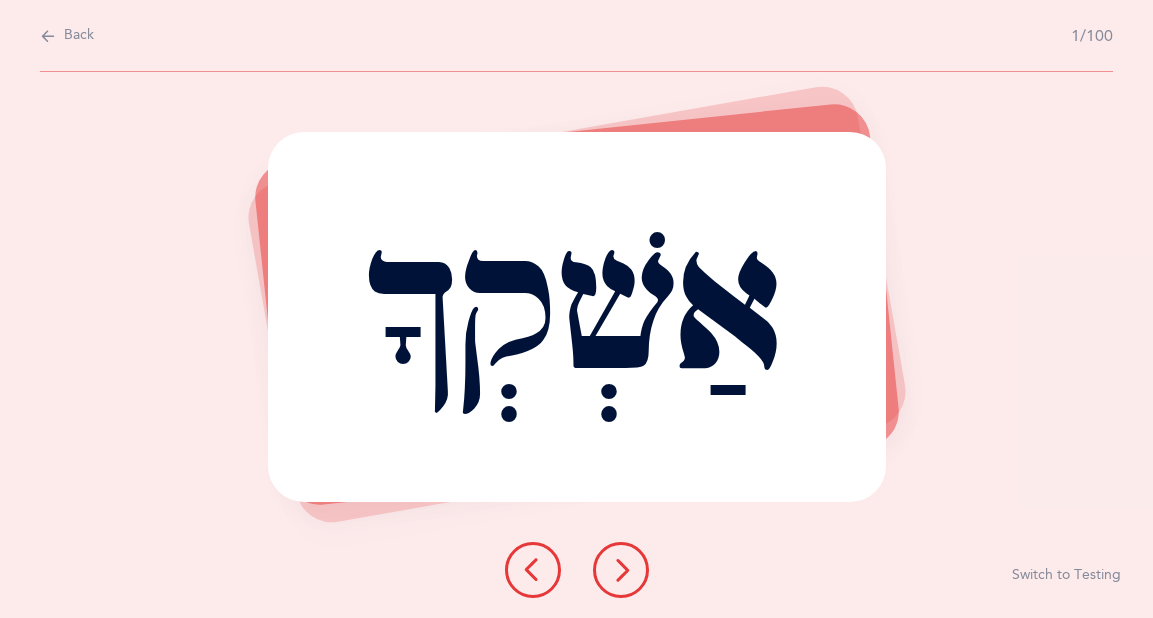 click on "[NAME]
Report incorrect word
Switch to Testing" at bounding box center [576, 345] 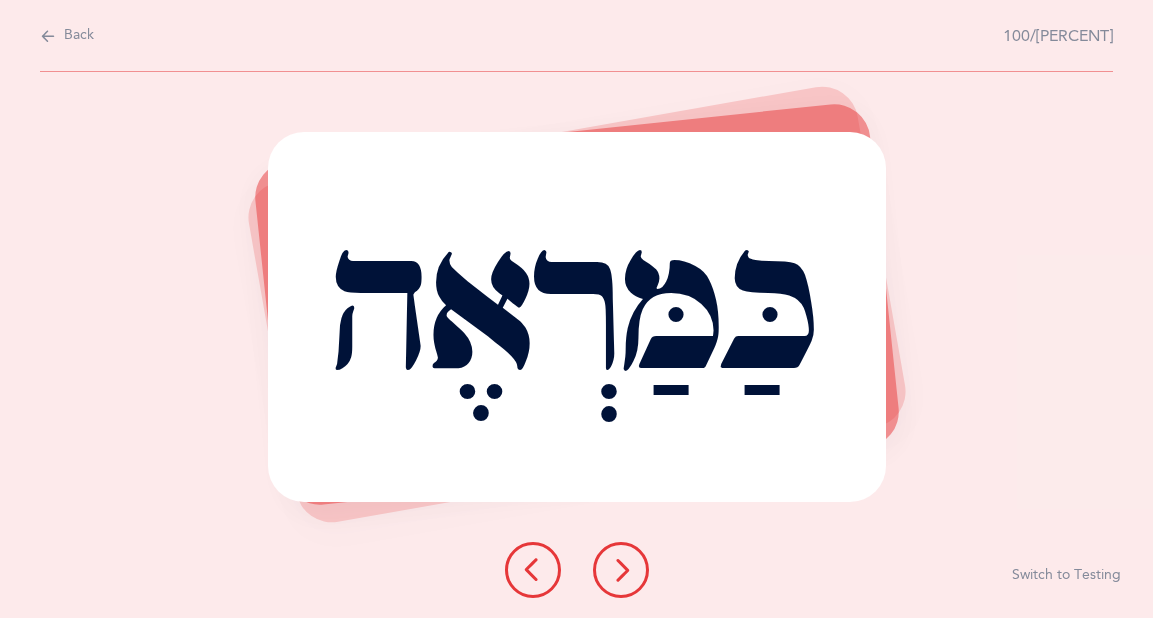 click at bounding box center (621, 570) 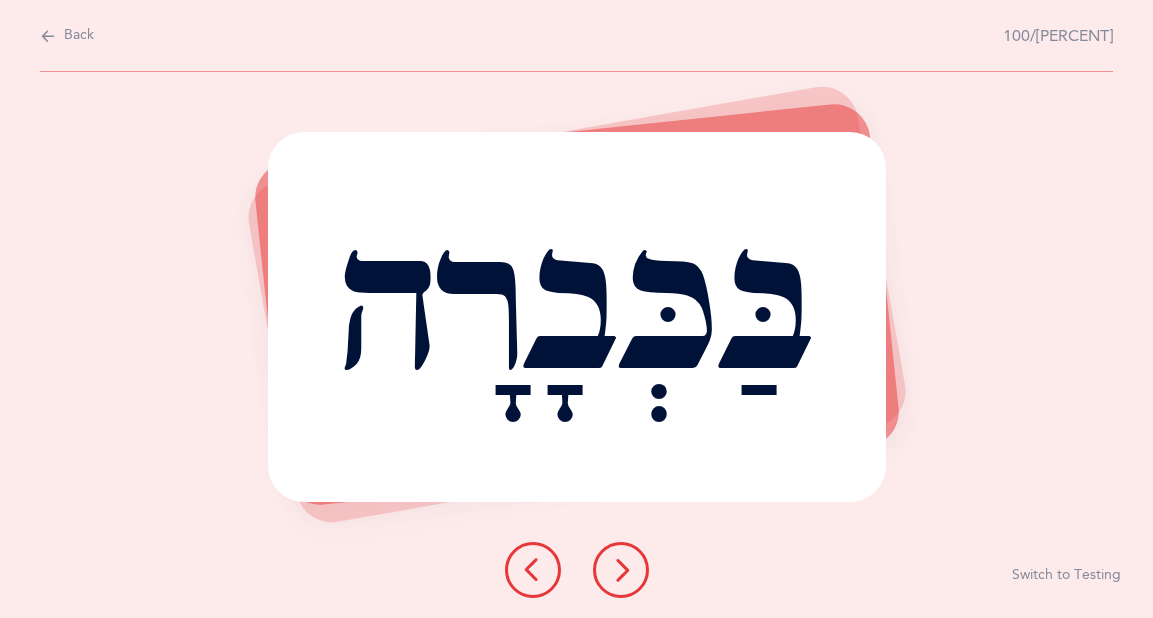 click at bounding box center (621, 570) 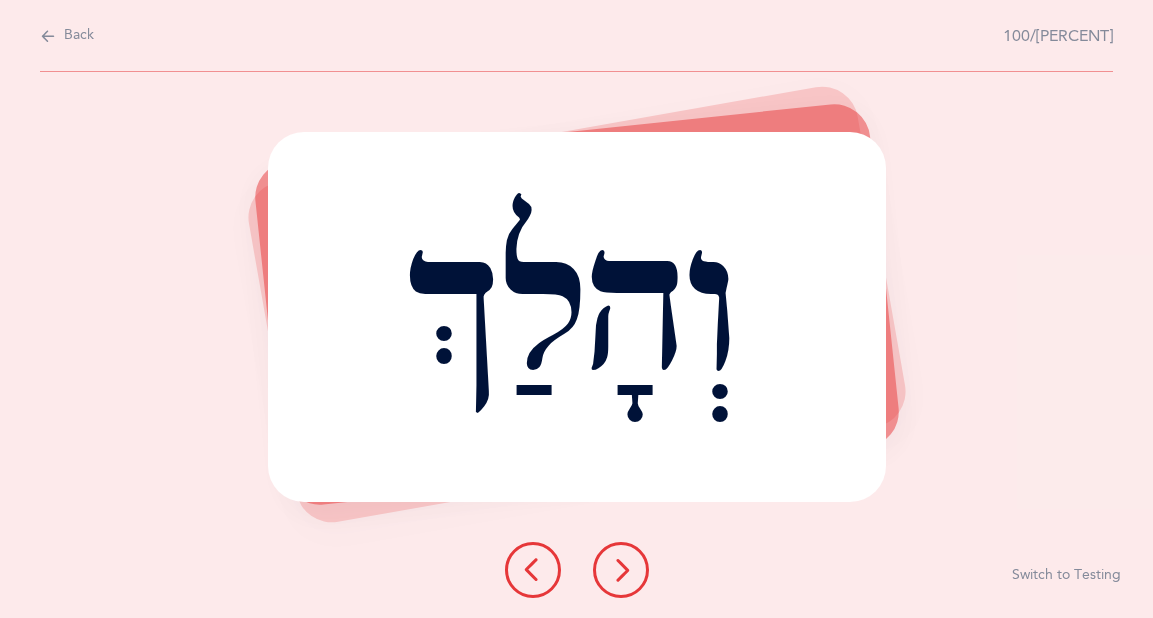 click at bounding box center (621, 570) 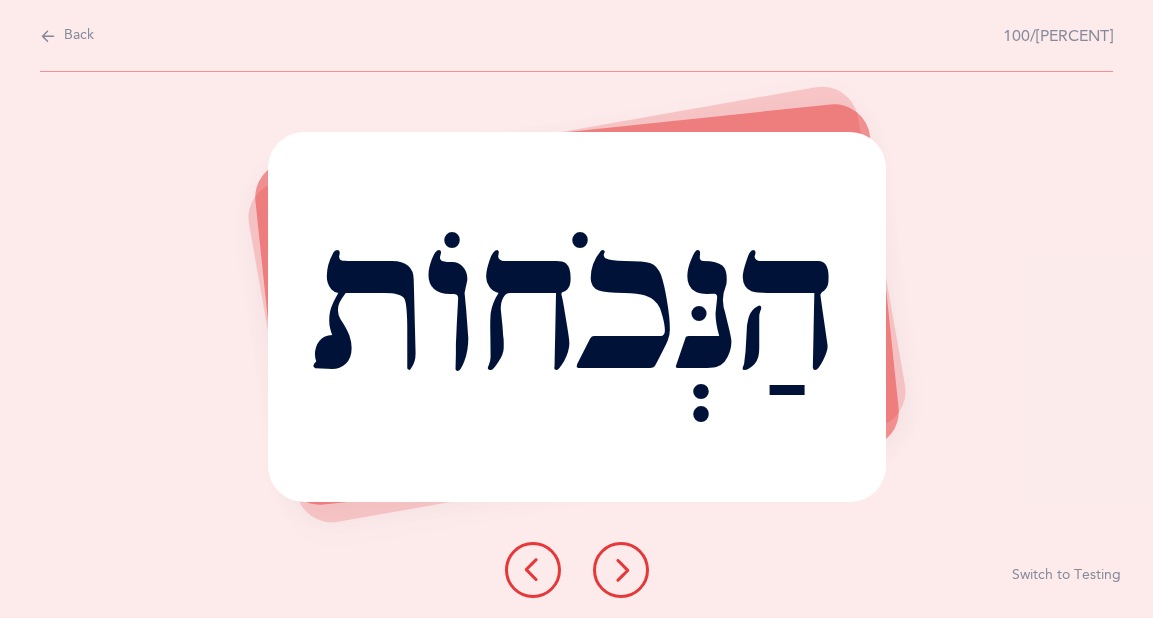 click at bounding box center [621, 570] 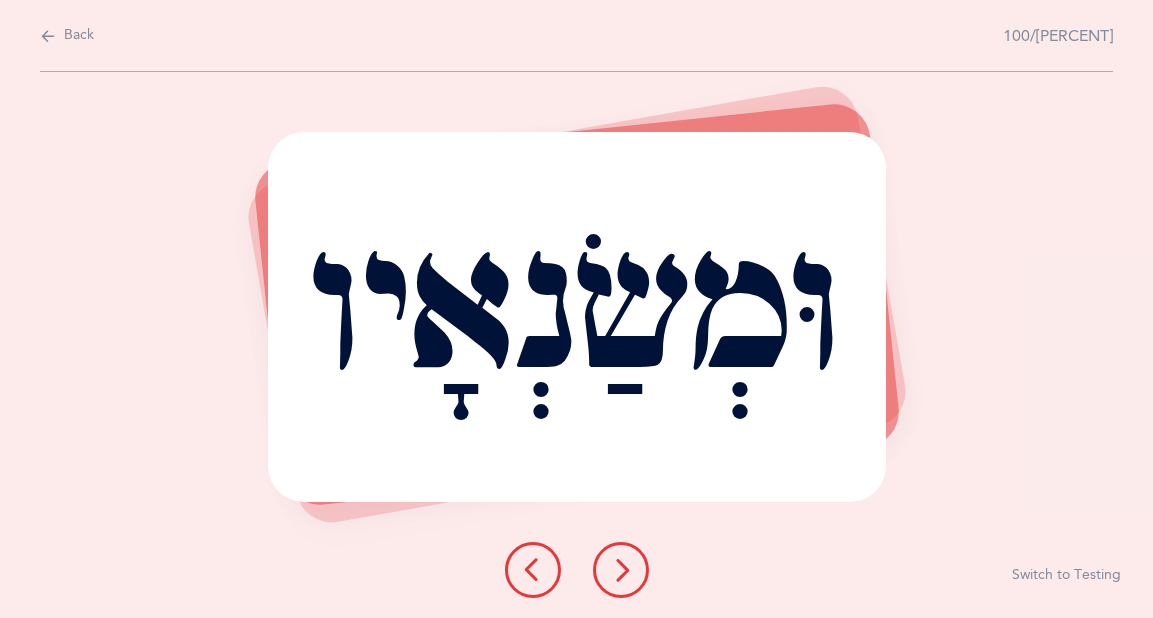 click at bounding box center [621, 570] 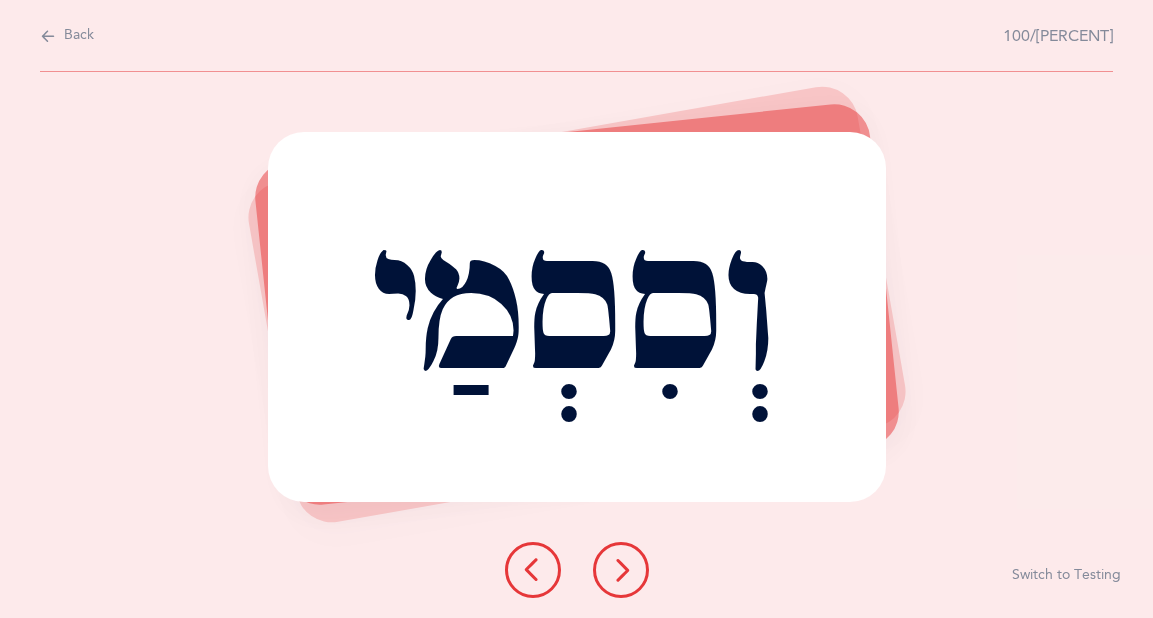 click at bounding box center (621, 570) 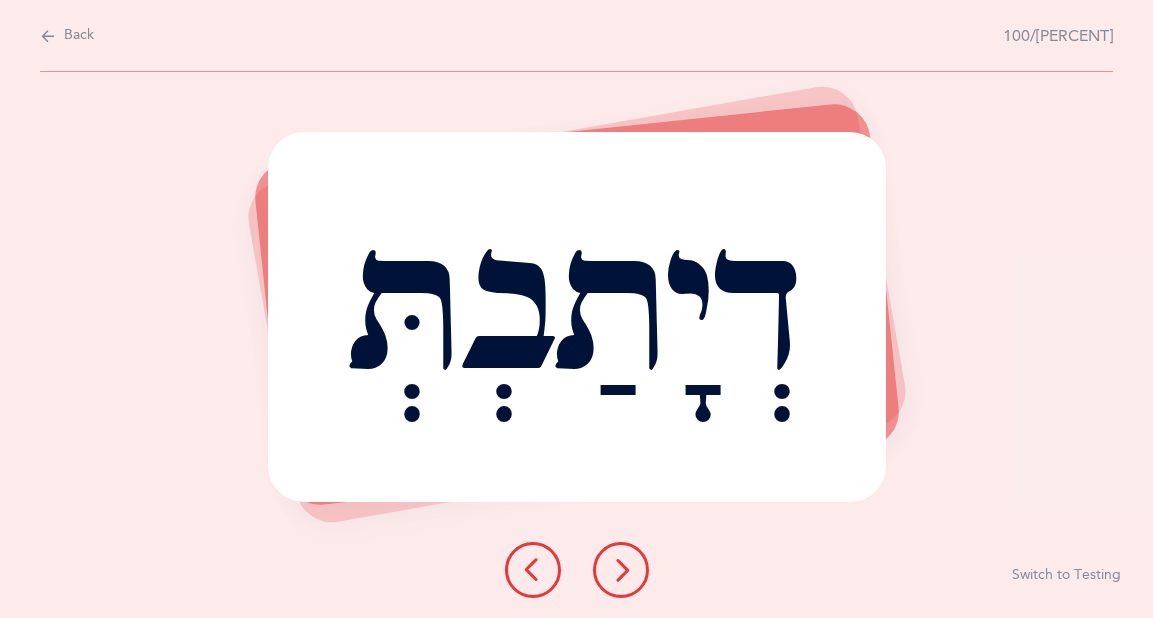 click at bounding box center [621, 570] 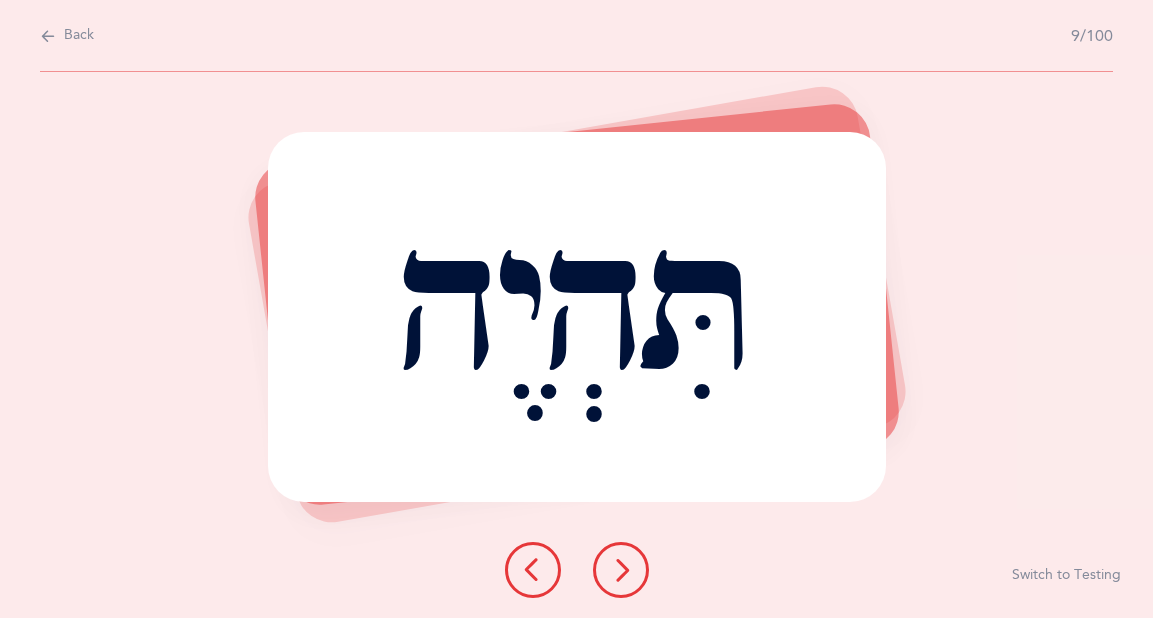 click at bounding box center [533, 570] 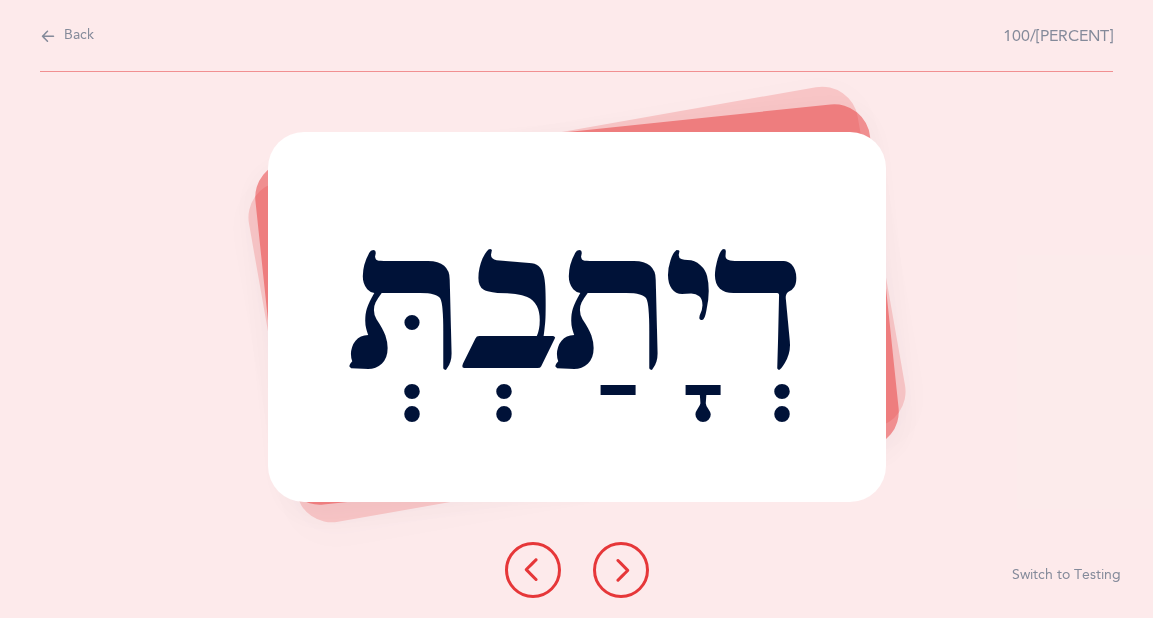 click on "דְיָתַבְתְּ" at bounding box center (577, 317) 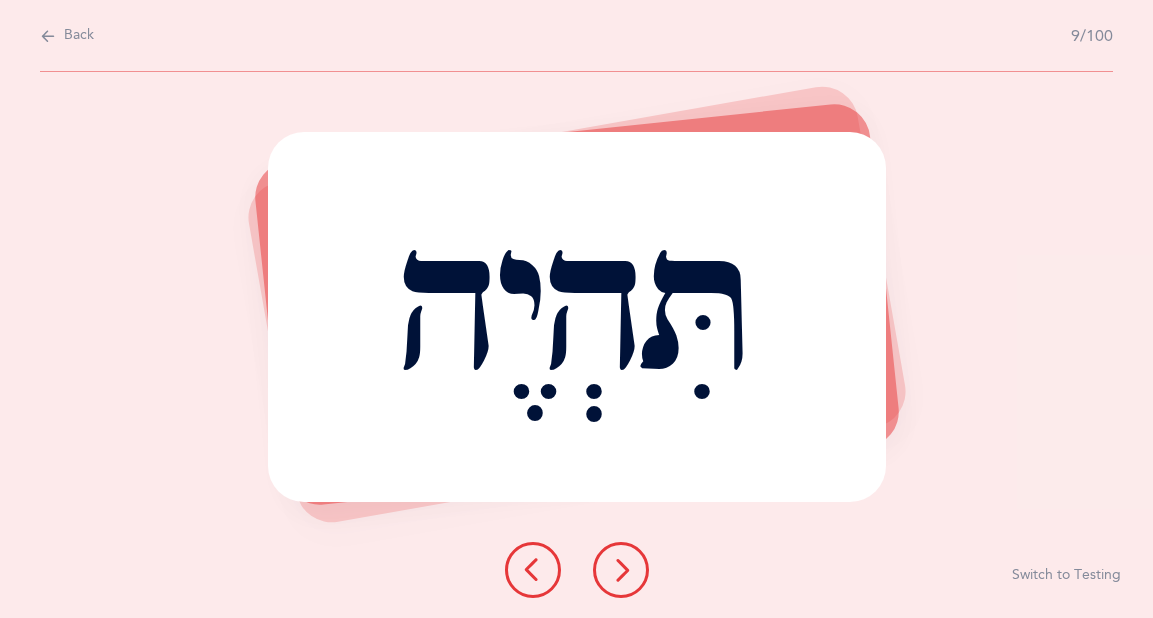 click at bounding box center (621, 570) 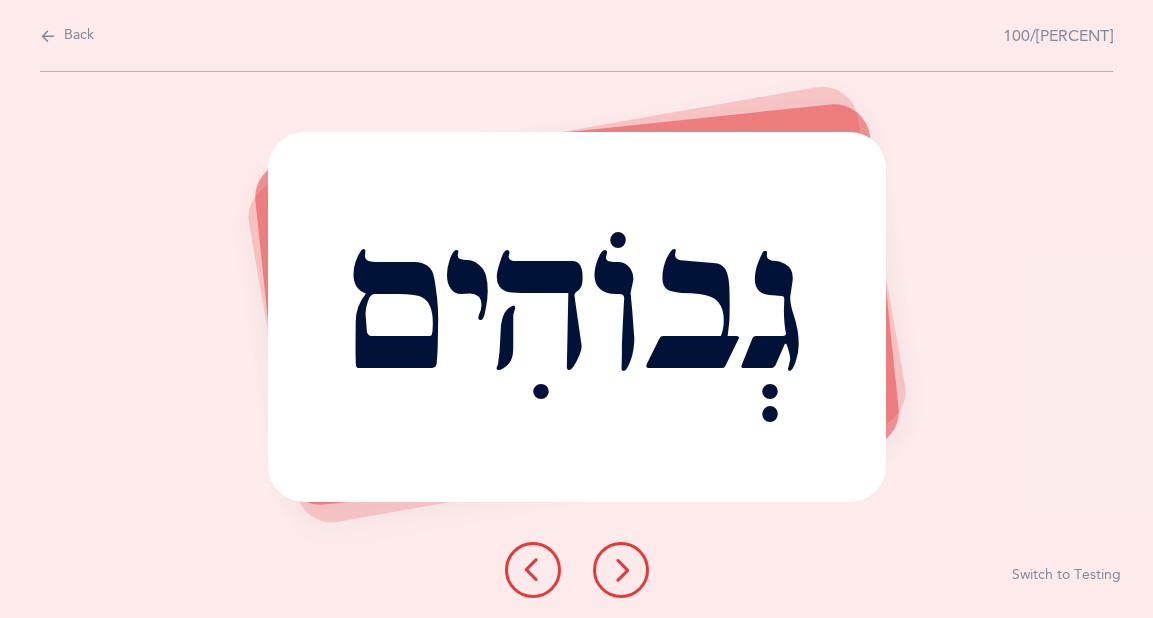 click at bounding box center [621, 570] 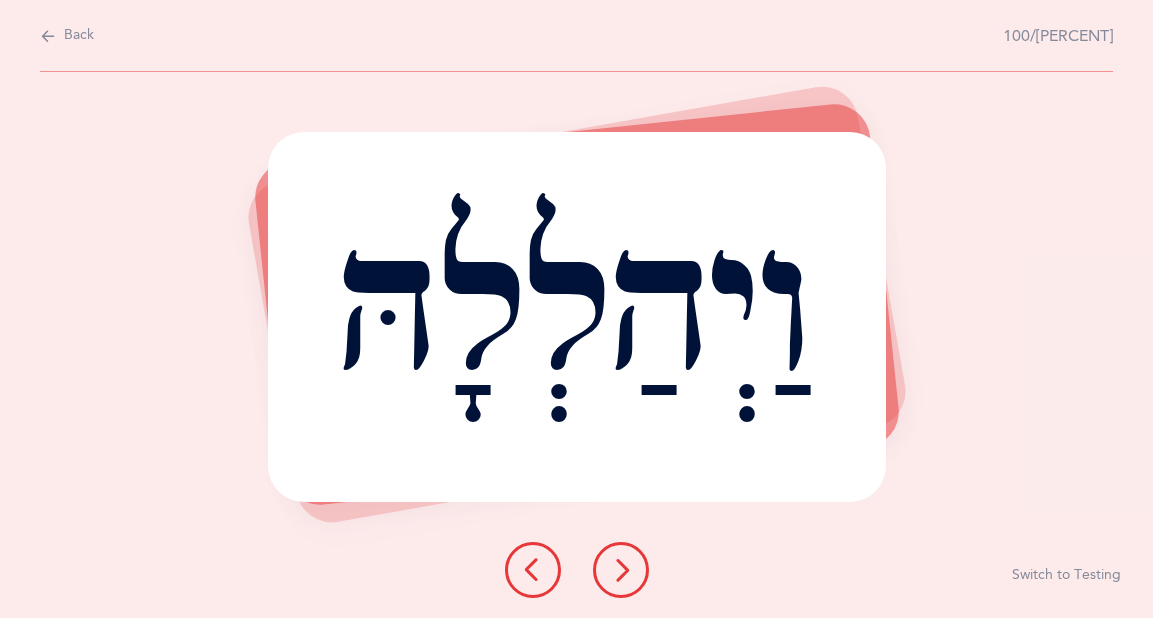 click at bounding box center [621, 570] 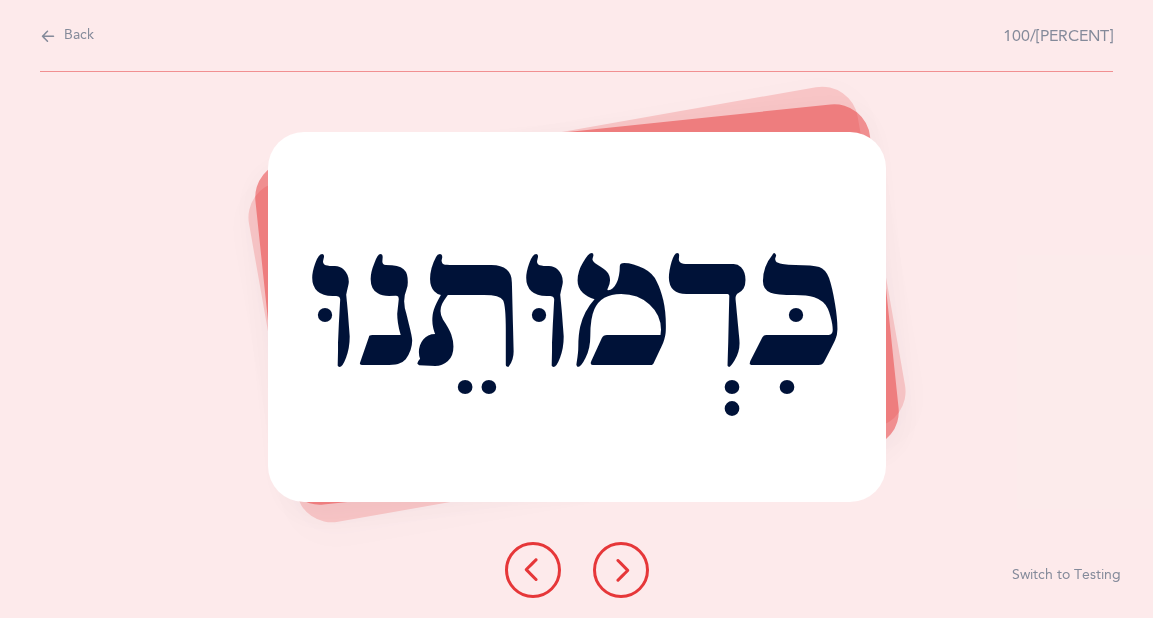 click at bounding box center [621, 570] 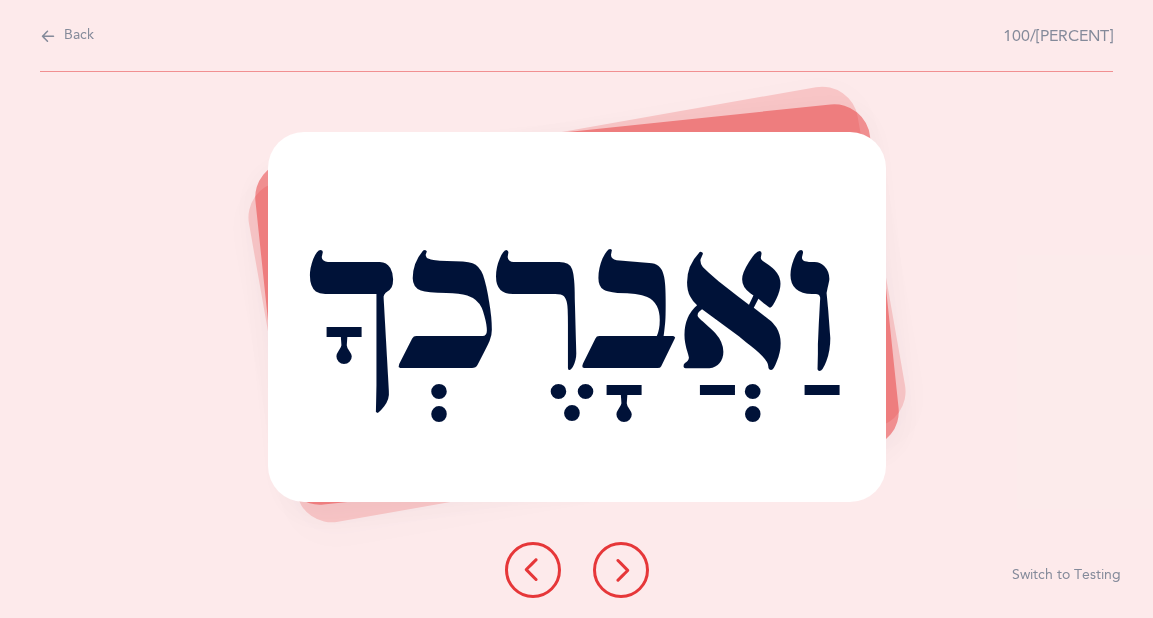 click at bounding box center (621, 570) 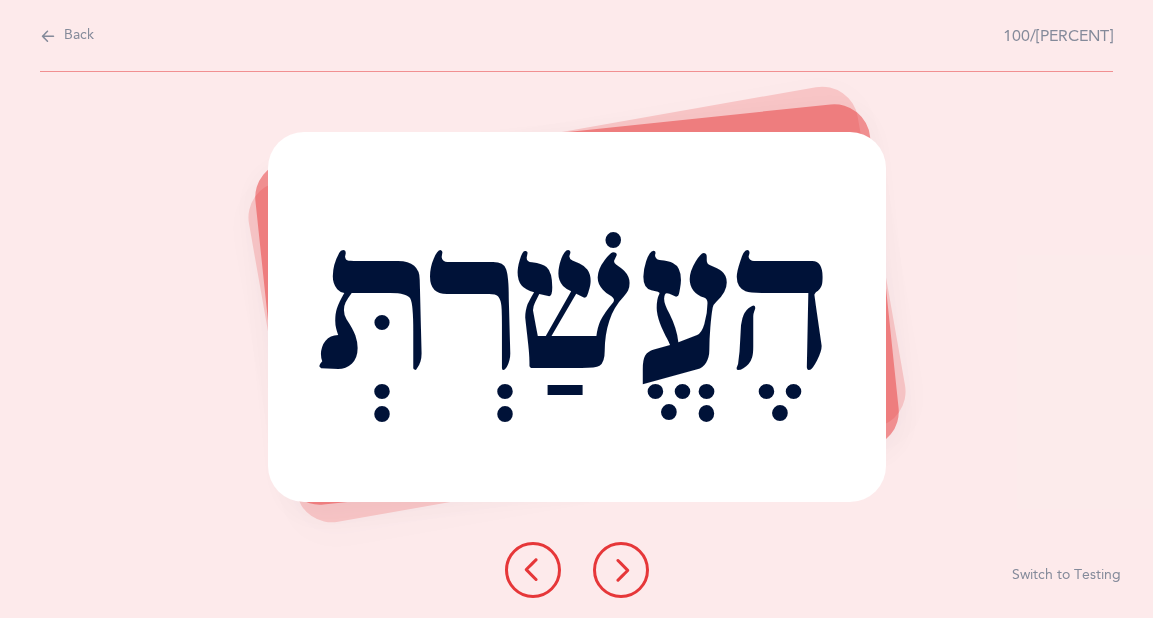 click at bounding box center (621, 570) 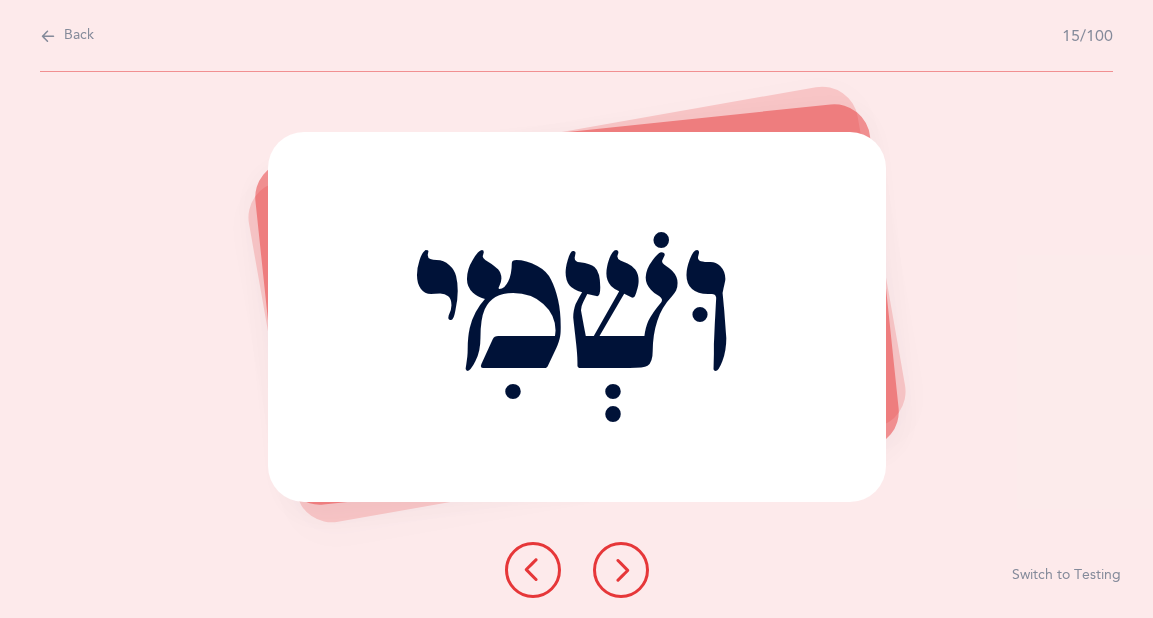 click at bounding box center [621, 570] 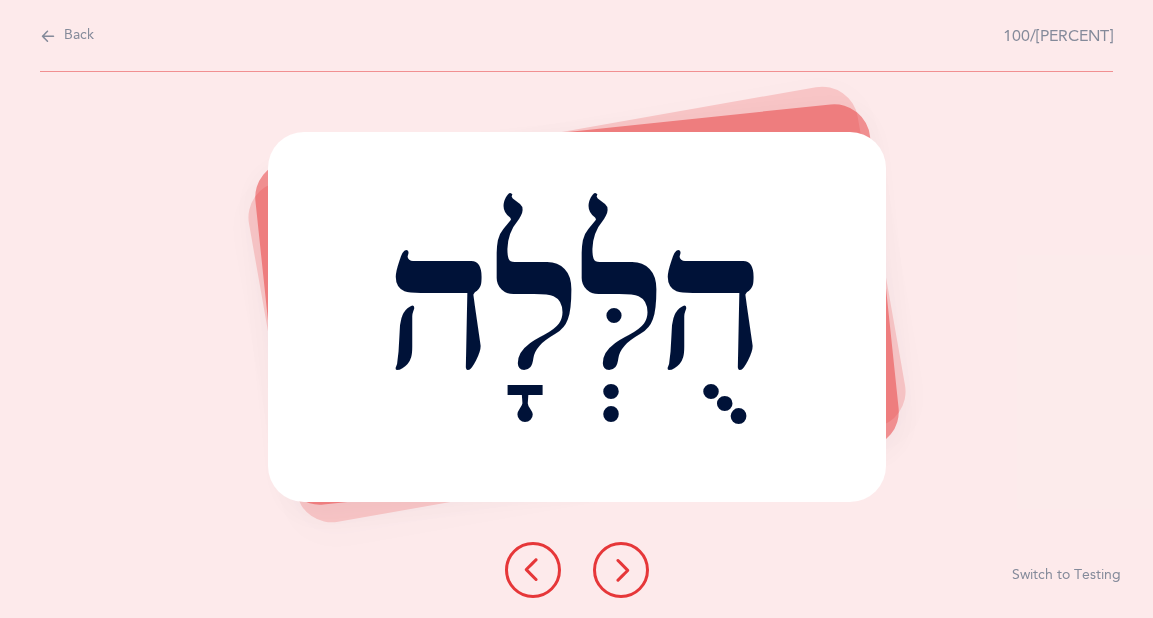click at bounding box center (621, 570) 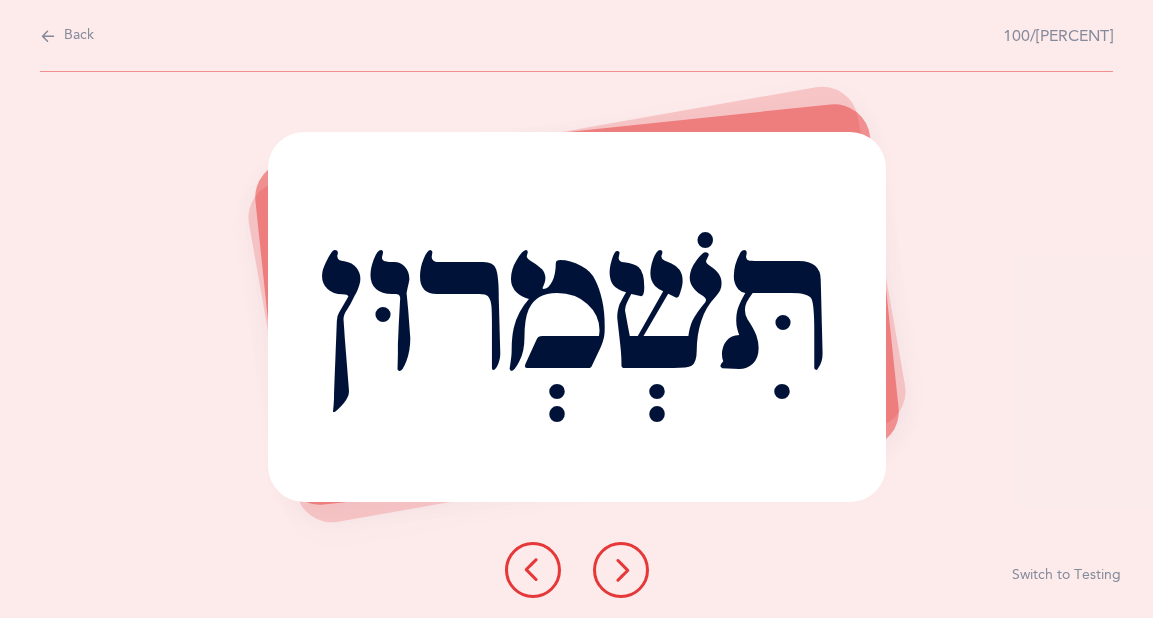 click at bounding box center (621, 570) 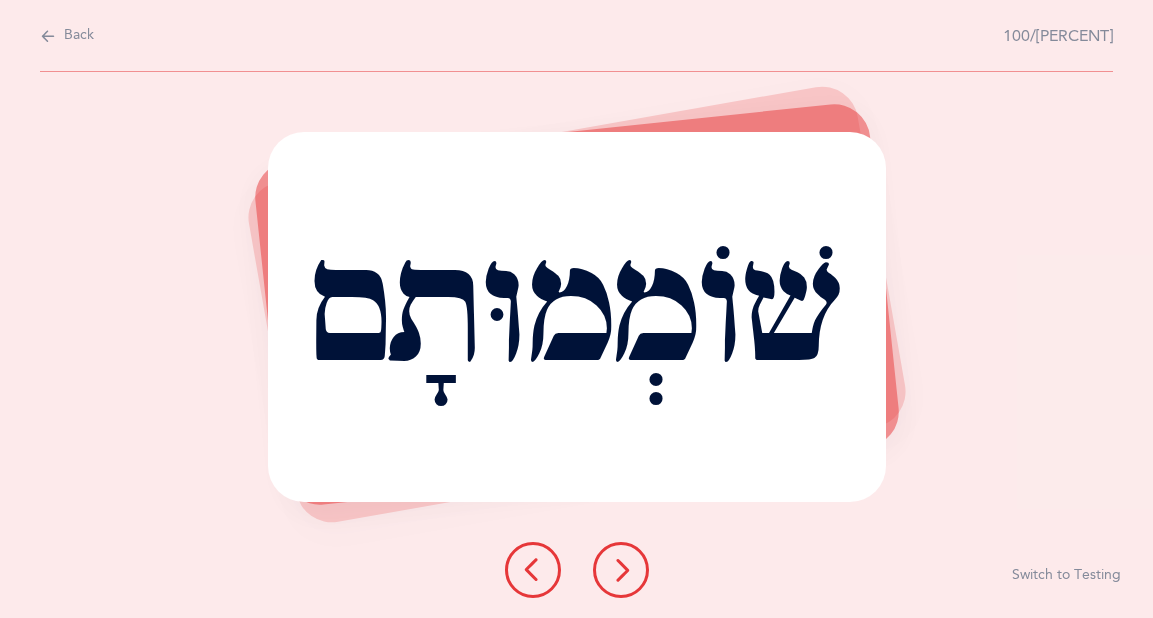 click at bounding box center [621, 570] 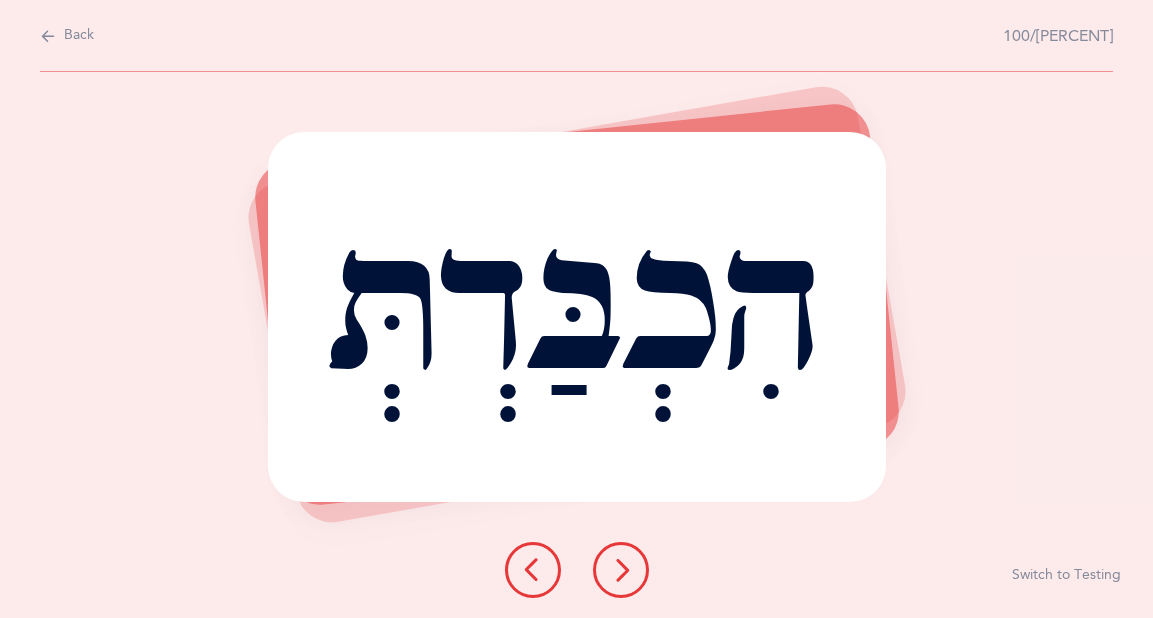 click at bounding box center (621, 570) 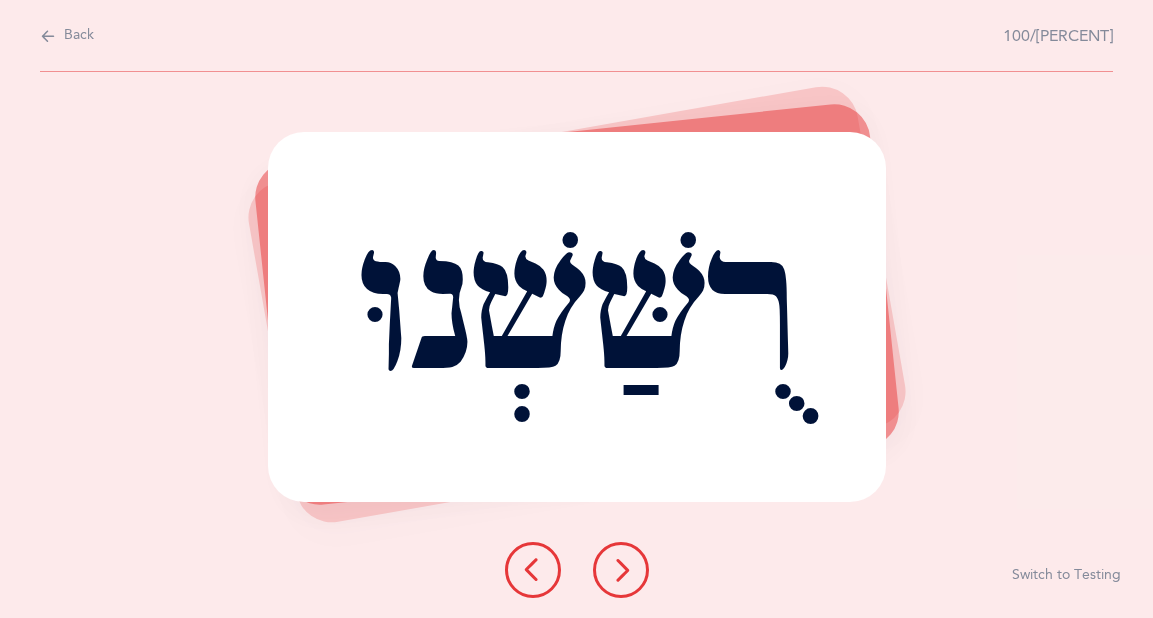 click at bounding box center (533, 570) 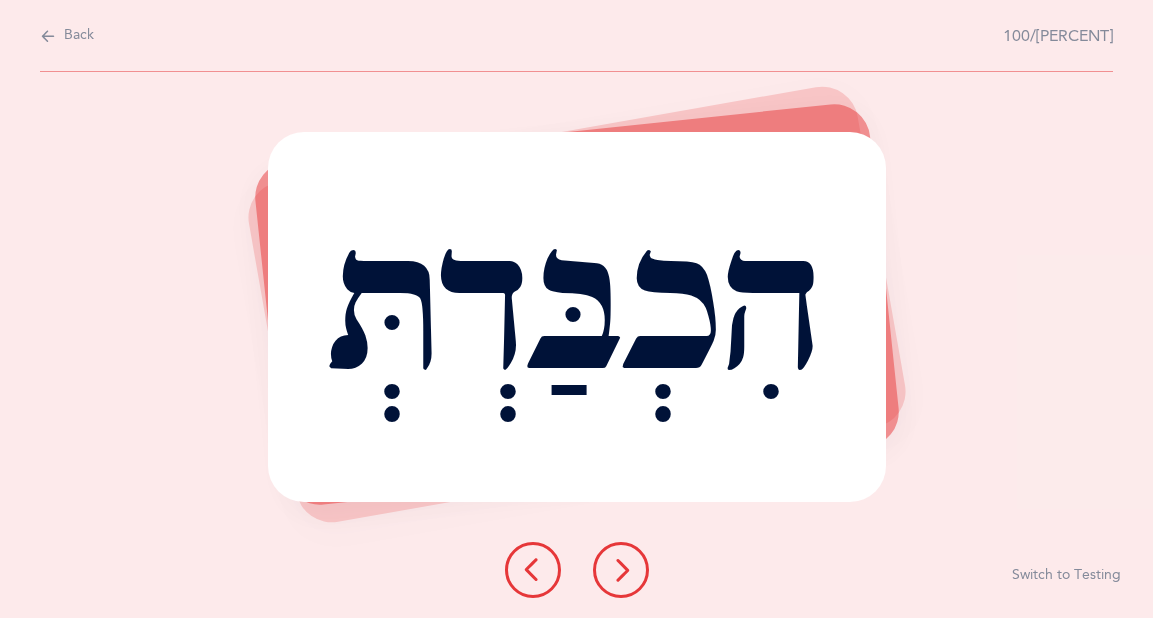 click at bounding box center [621, 570] 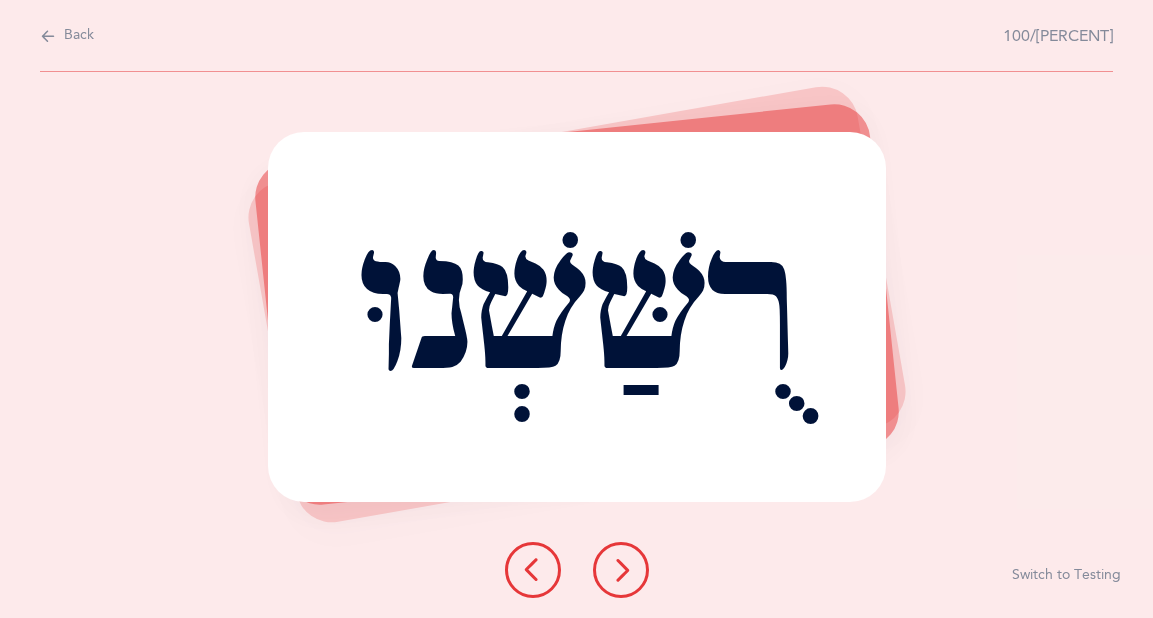 click at bounding box center [621, 570] 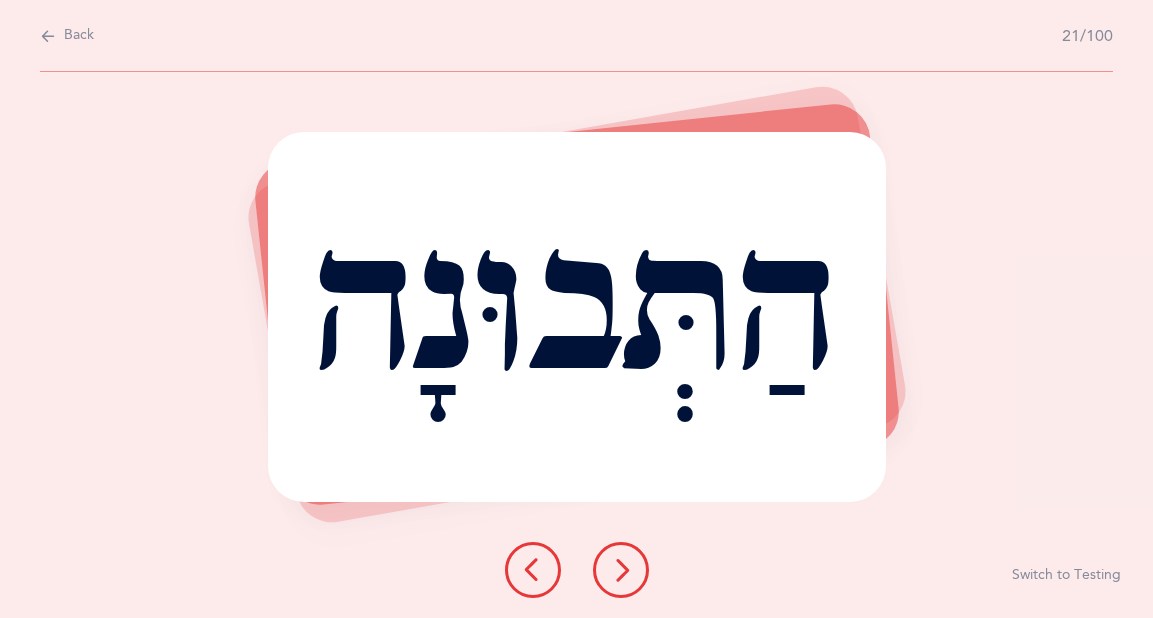 click at bounding box center [621, 570] 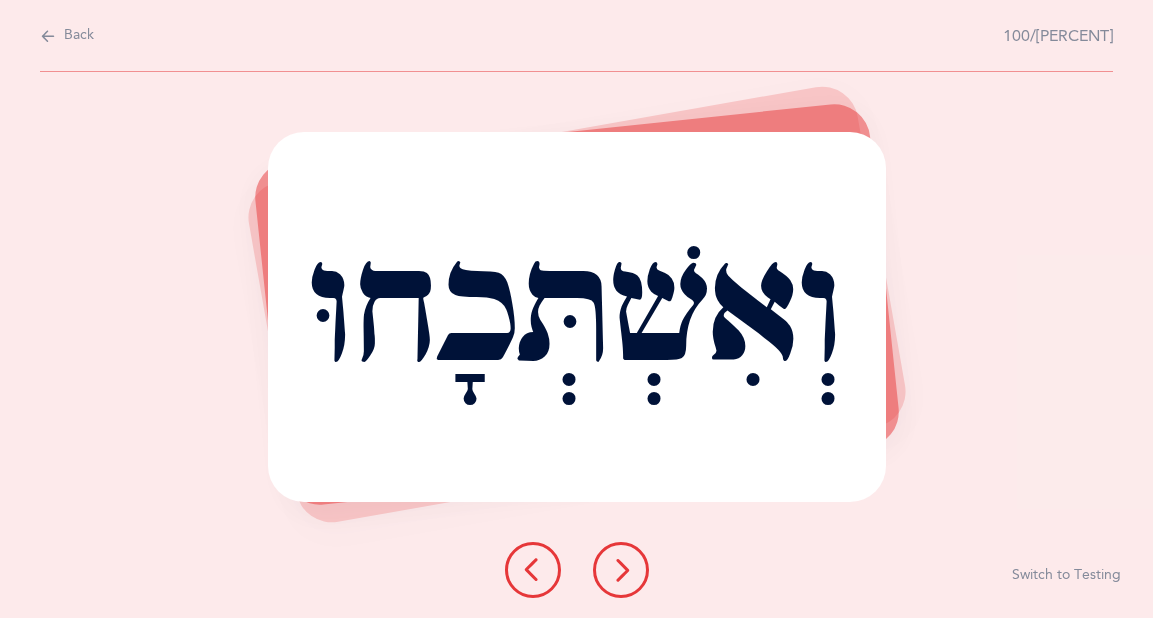 click at bounding box center [621, 570] 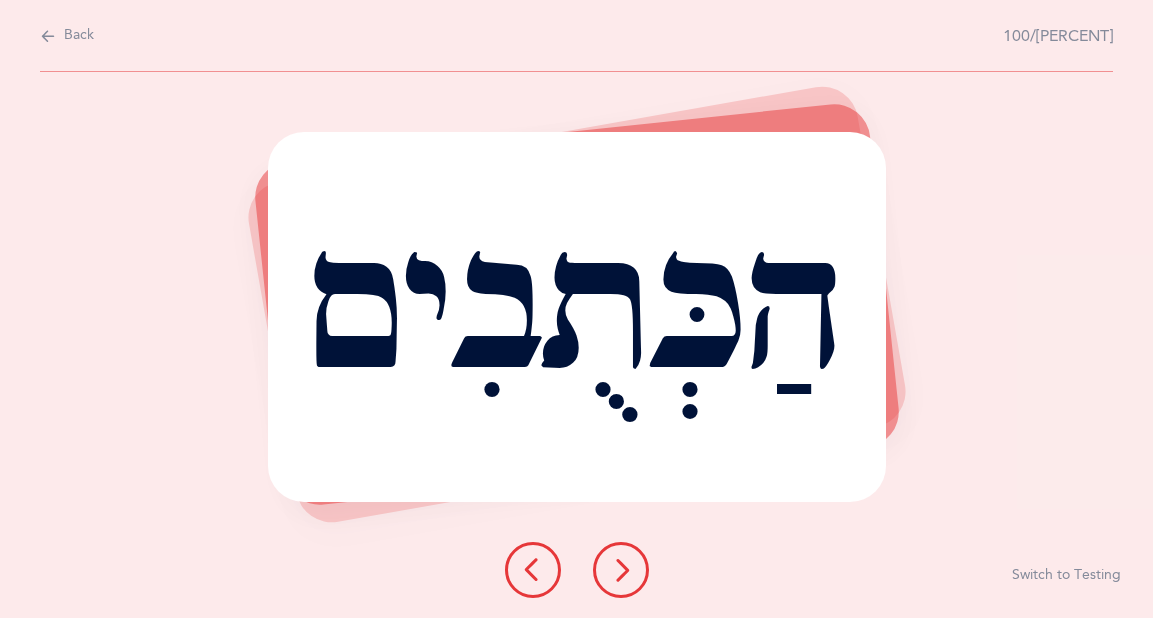 click at bounding box center [621, 570] 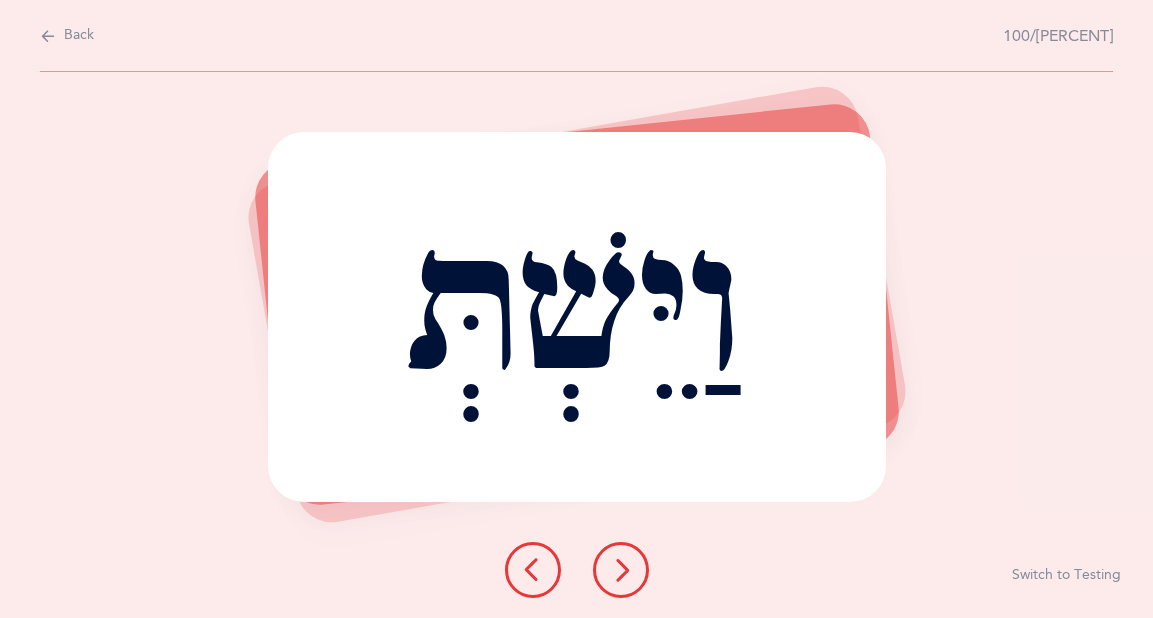 click at bounding box center [621, 570] 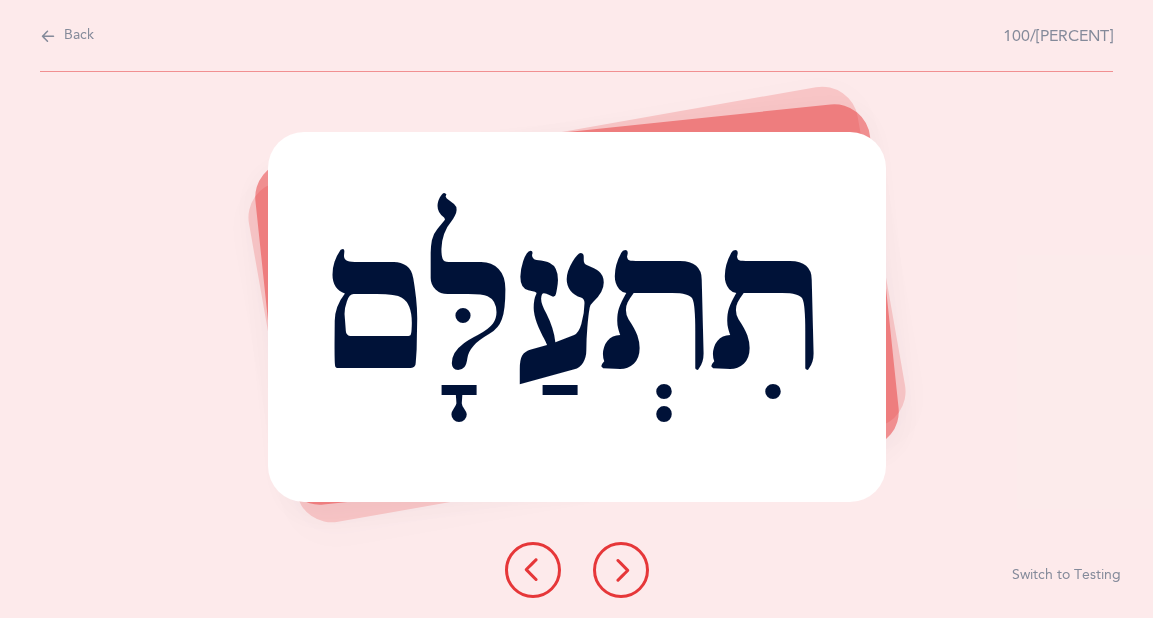 click at bounding box center [621, 570] 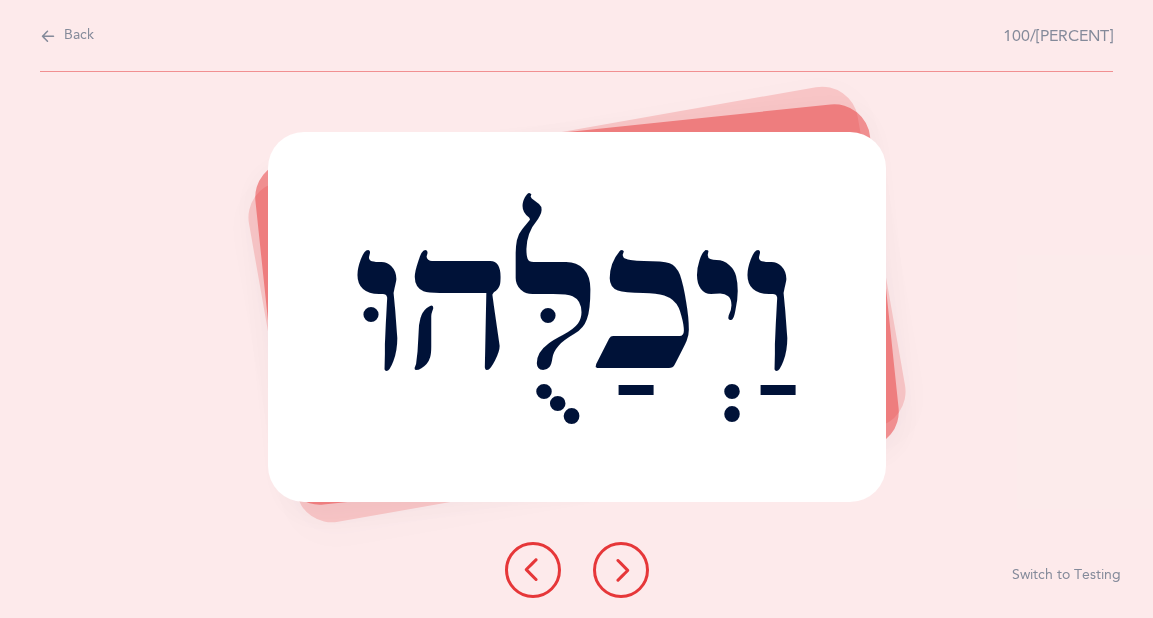 click at bounding box center [621, 570] 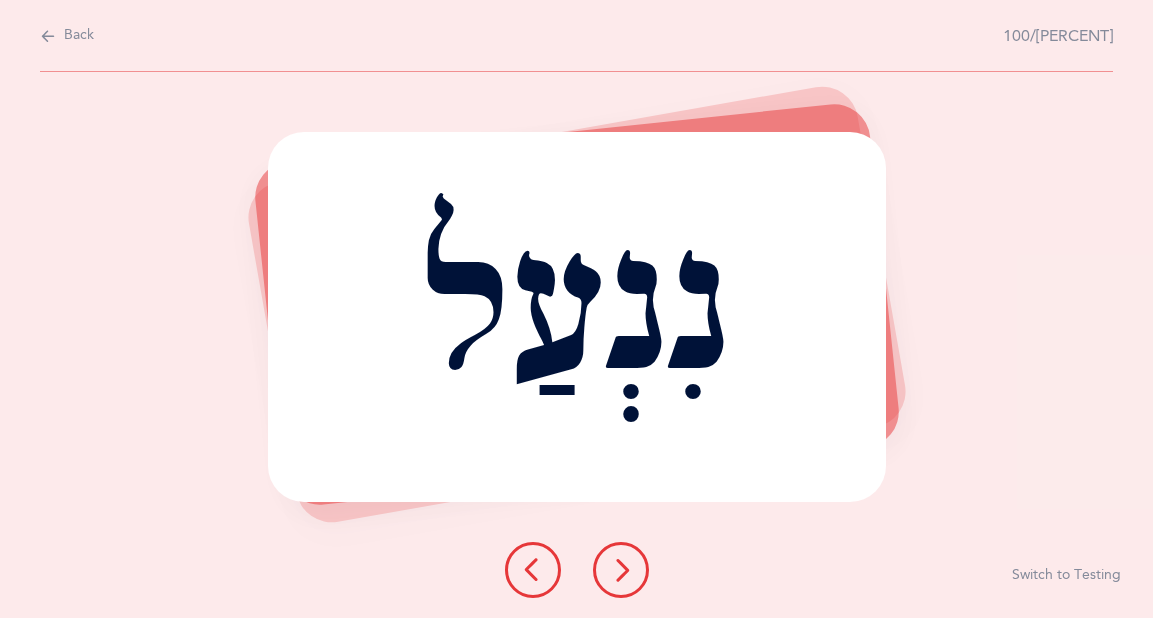 click at bounding box center [621, 570] 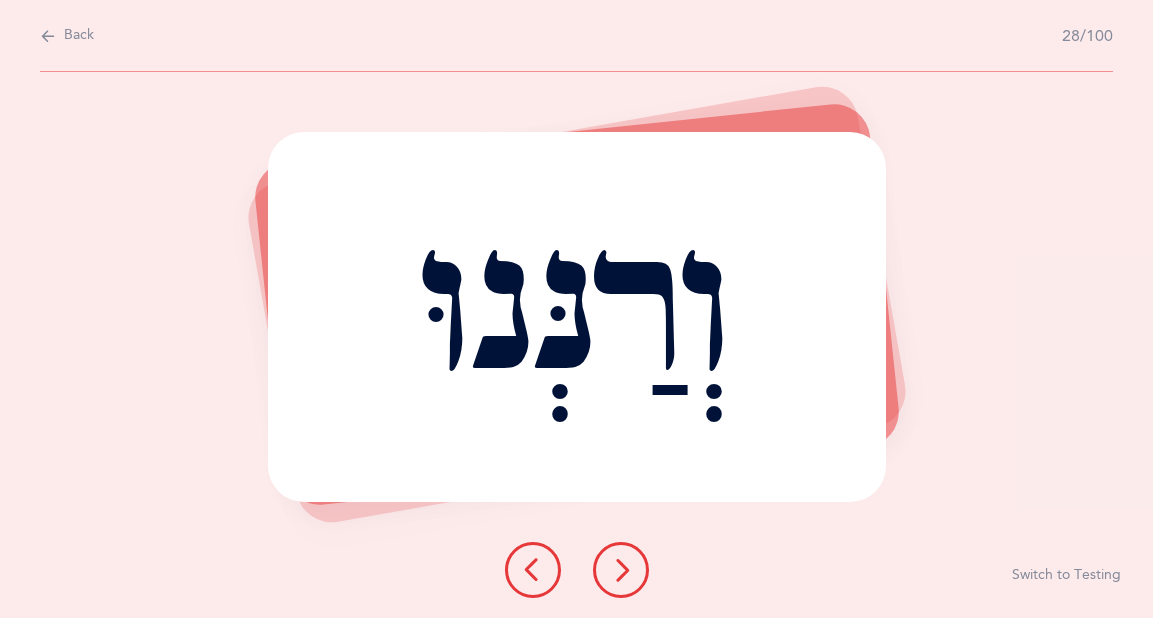 click at bounding box center [621, 570] 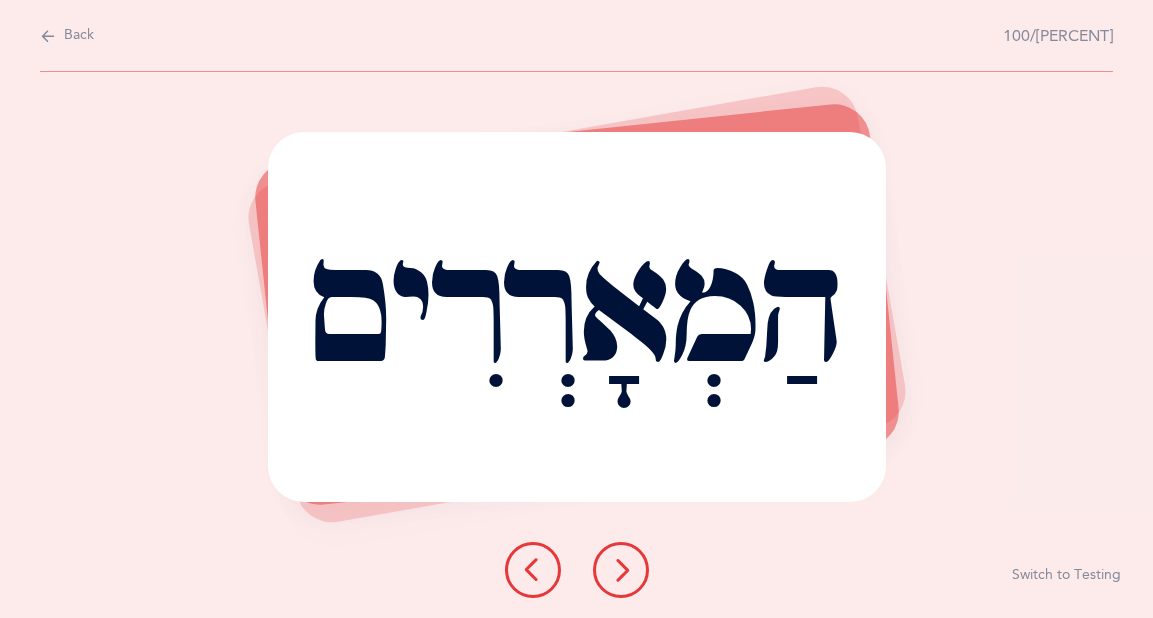 click at bounding box center [621, 570] 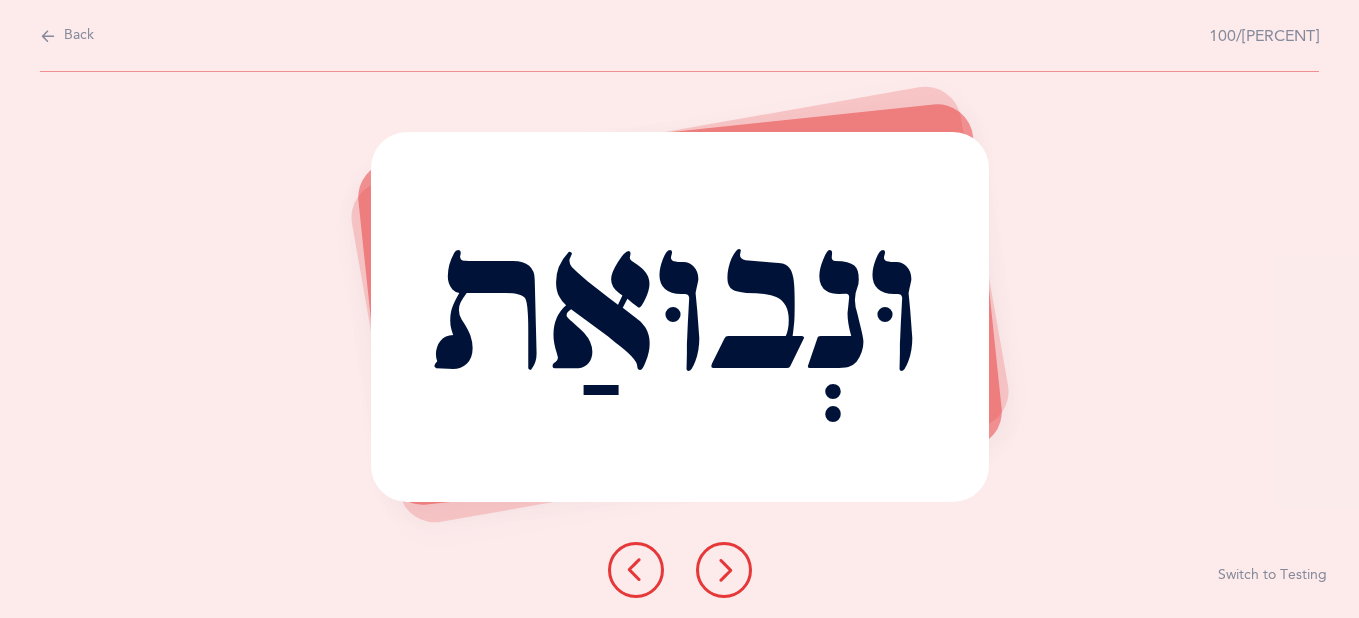 click at bounding box center (636, 570) 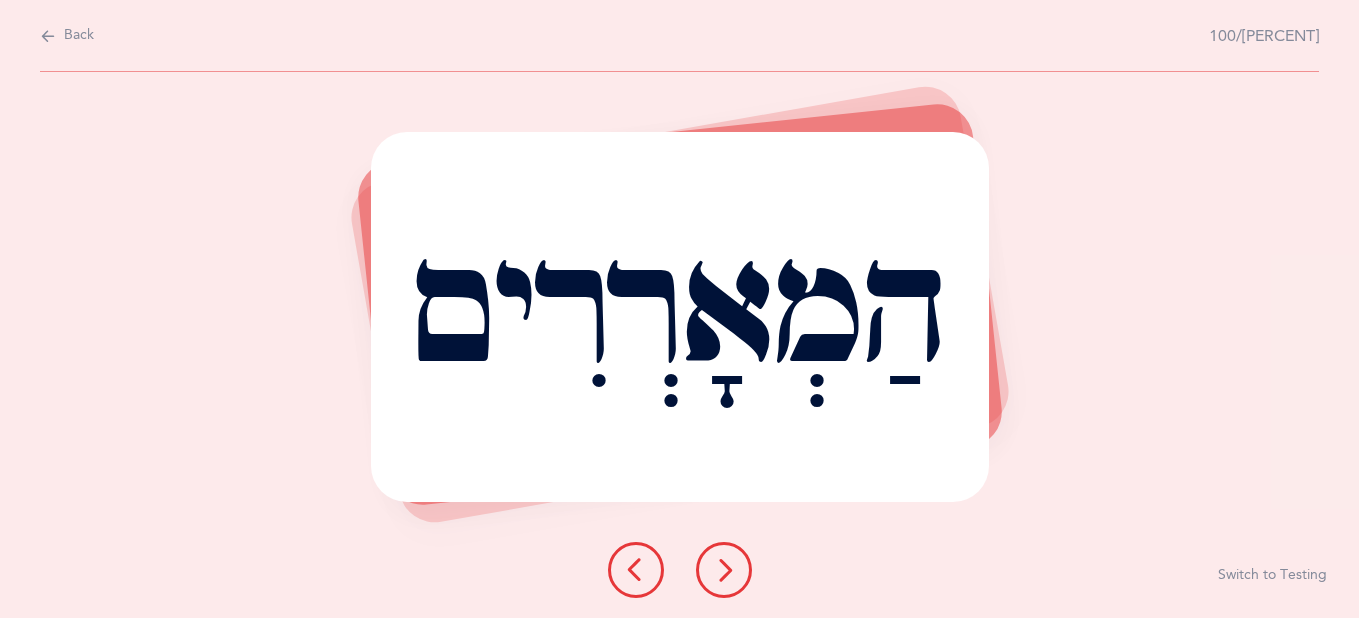 click at bounding box center [636, 570] 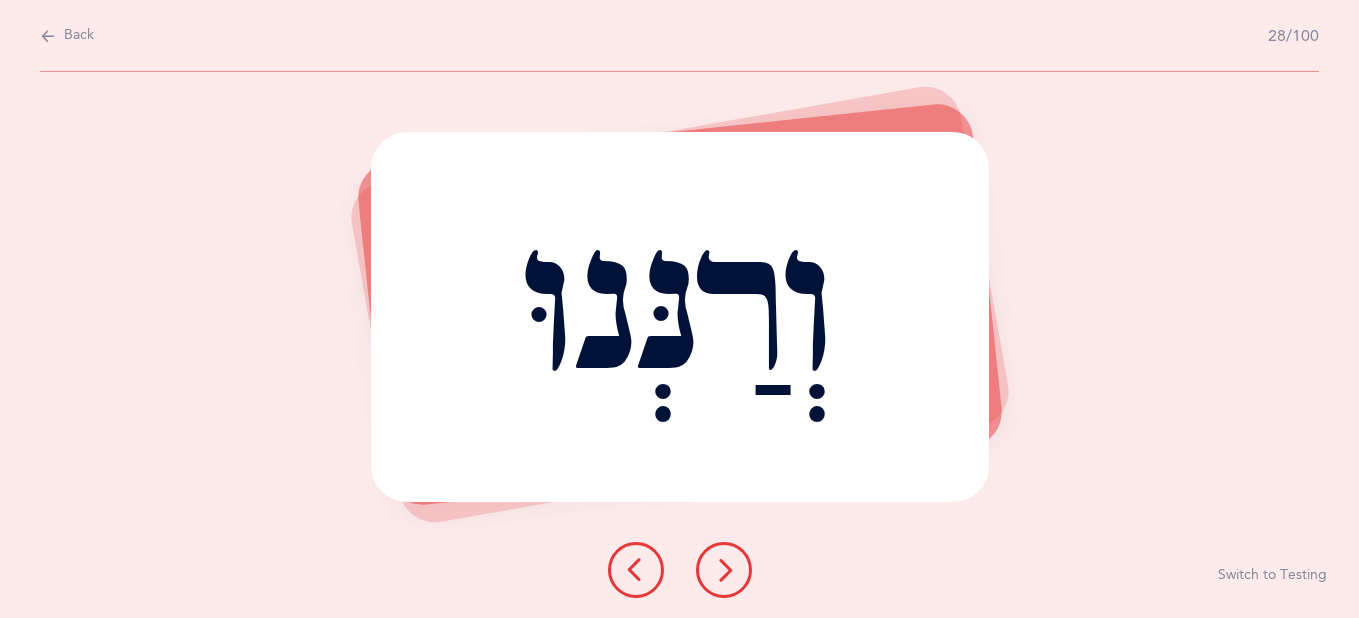 click at bounding box center (636, 570) 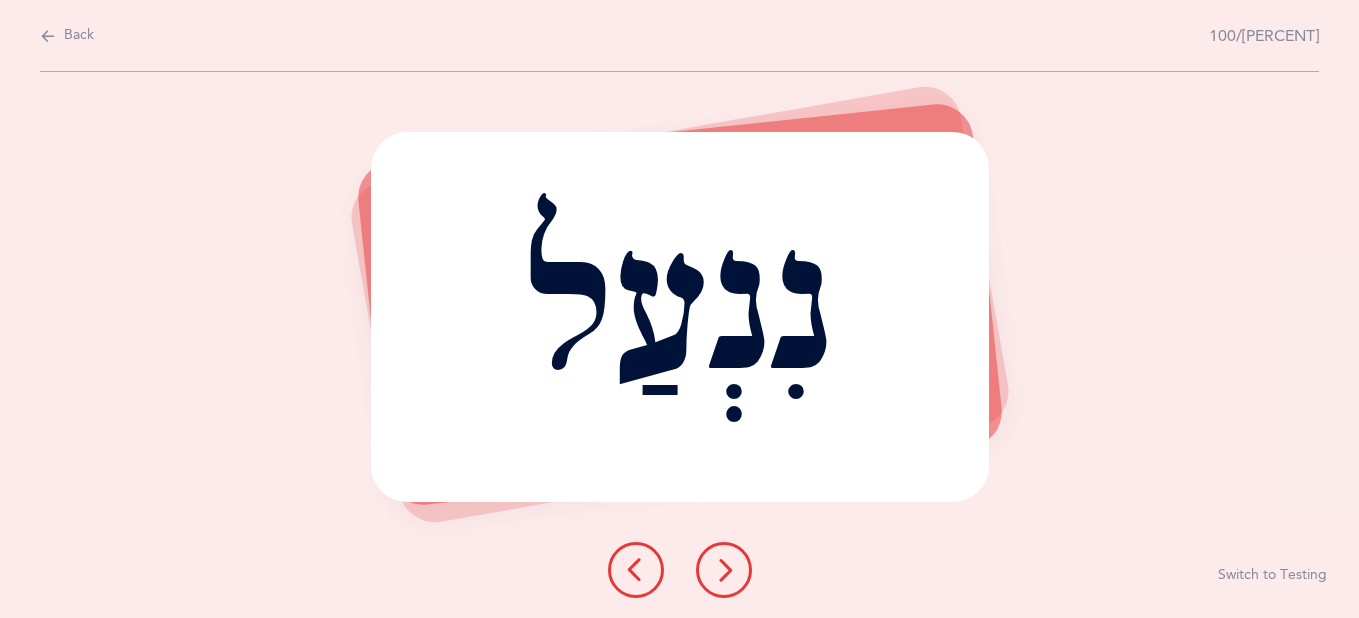 click at bounding box center [636, 570] 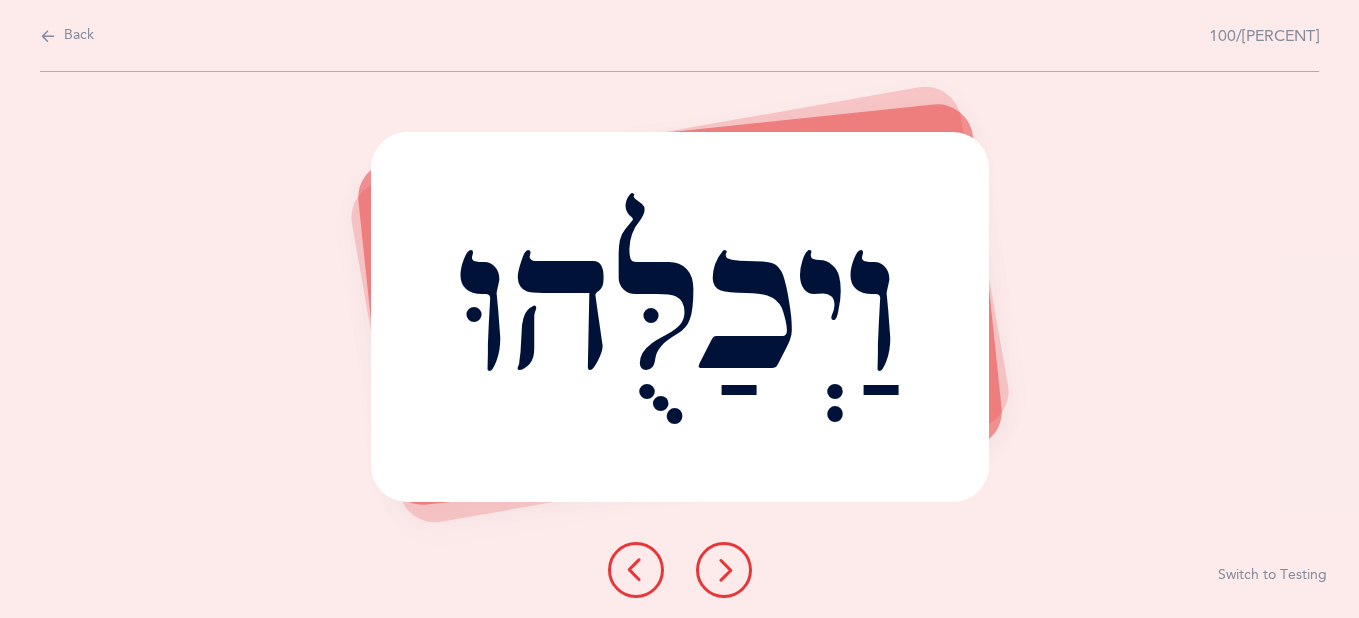 click at bounding box center [636, 570] 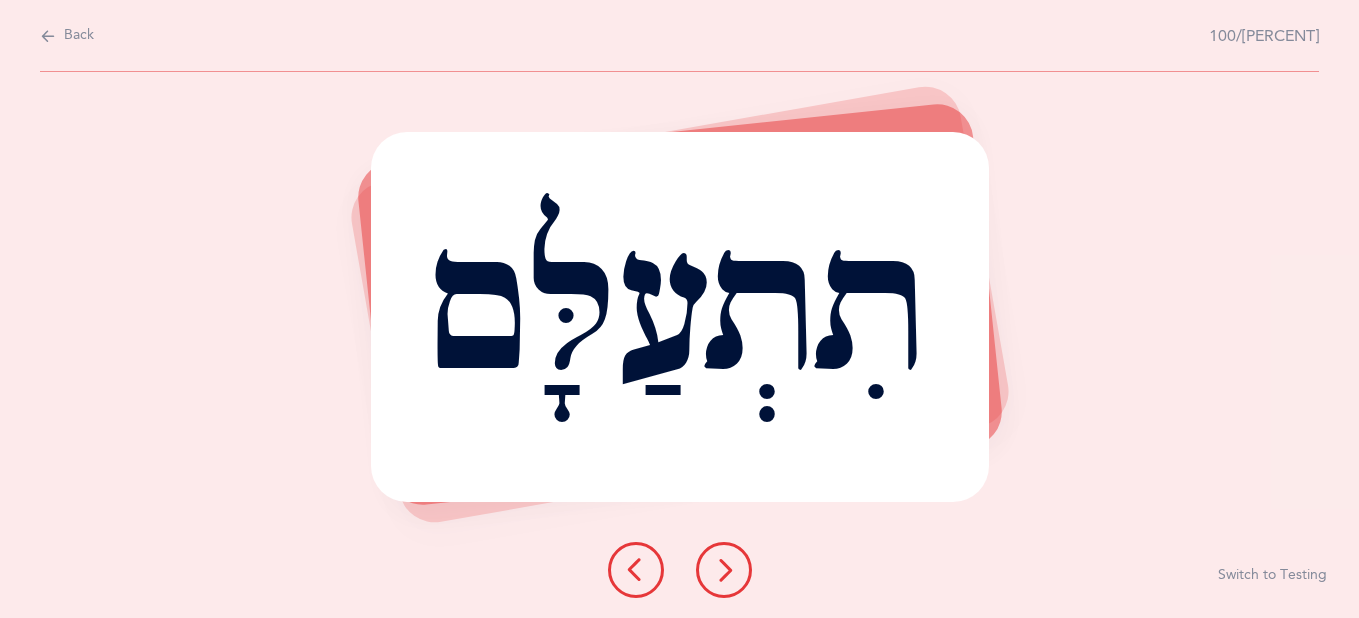 click at bounding box center [636, 570] 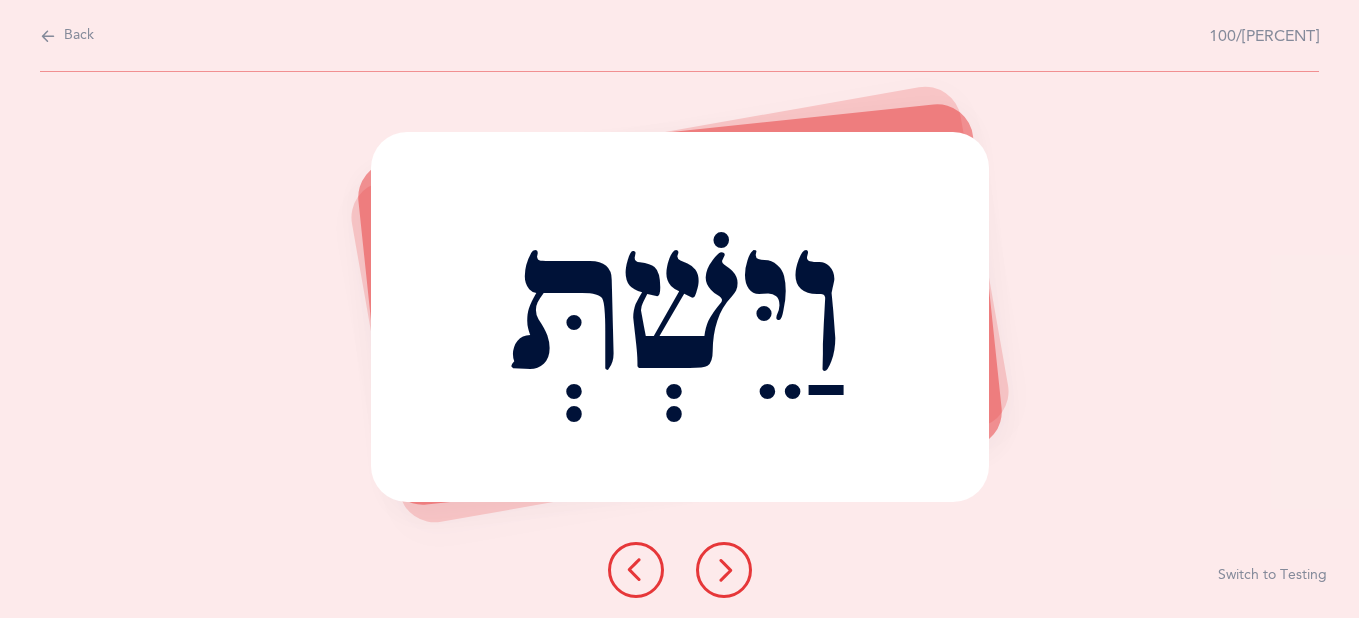 click at bounding box center [724, 570] 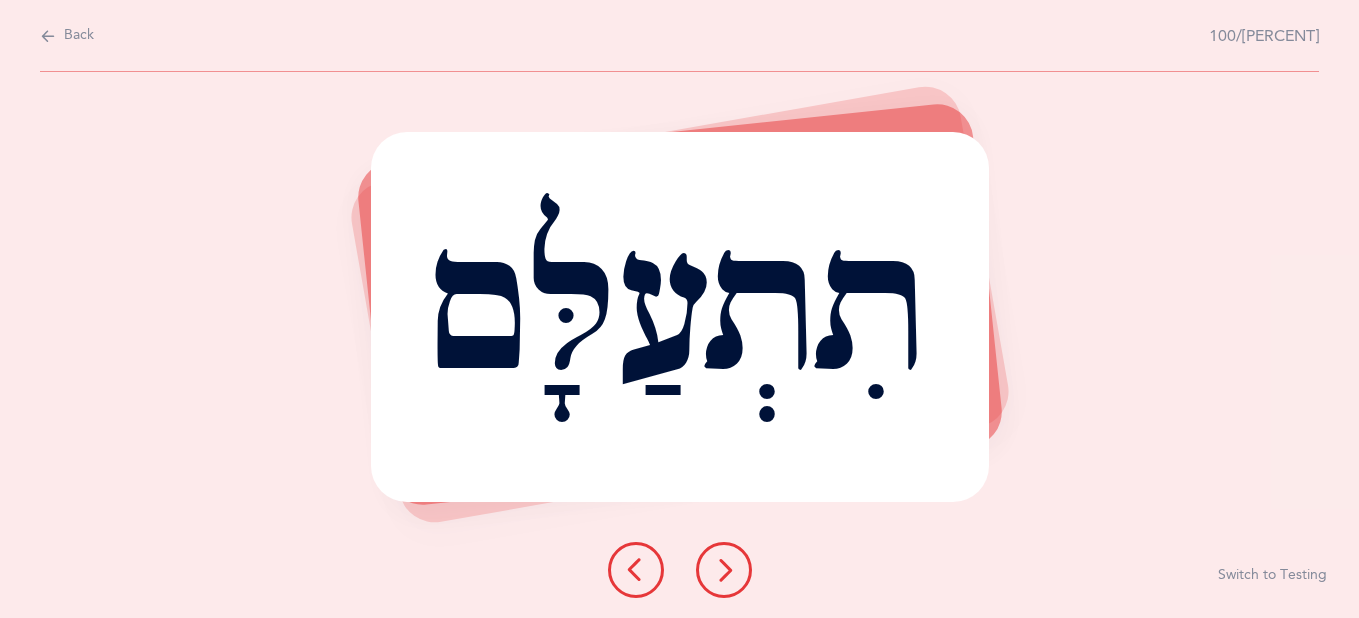 click at bounding box center (724, 570) 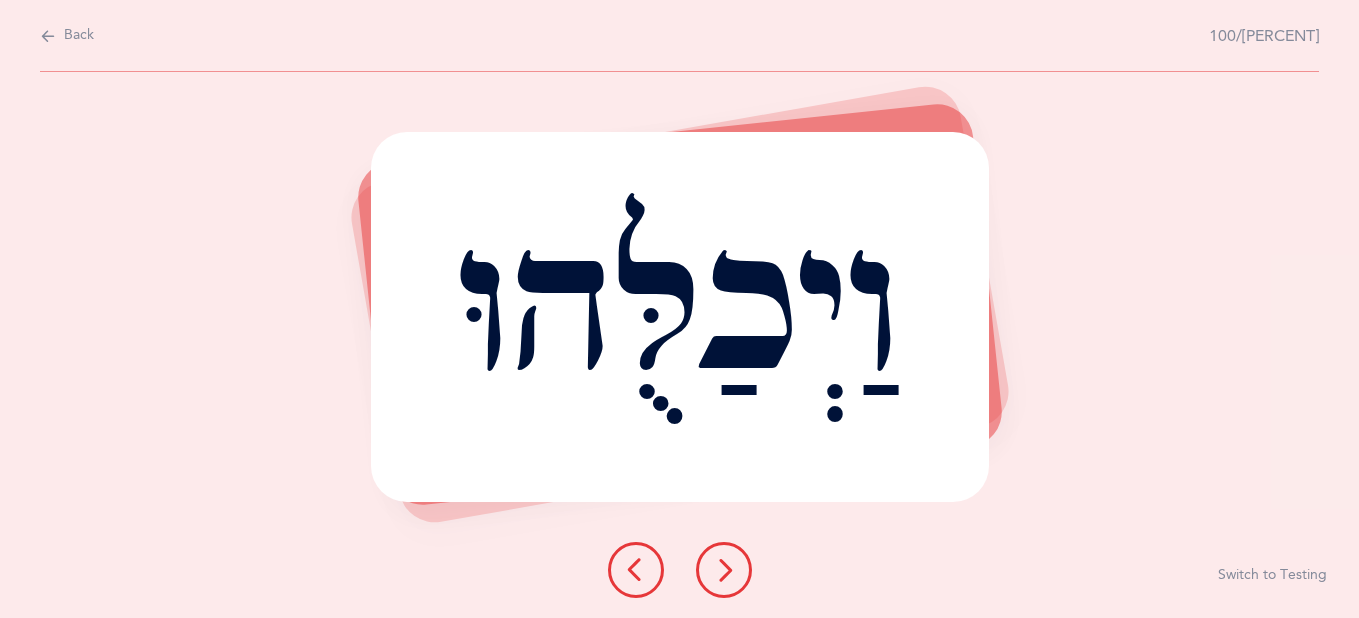 click at bounding box center [724, 570] 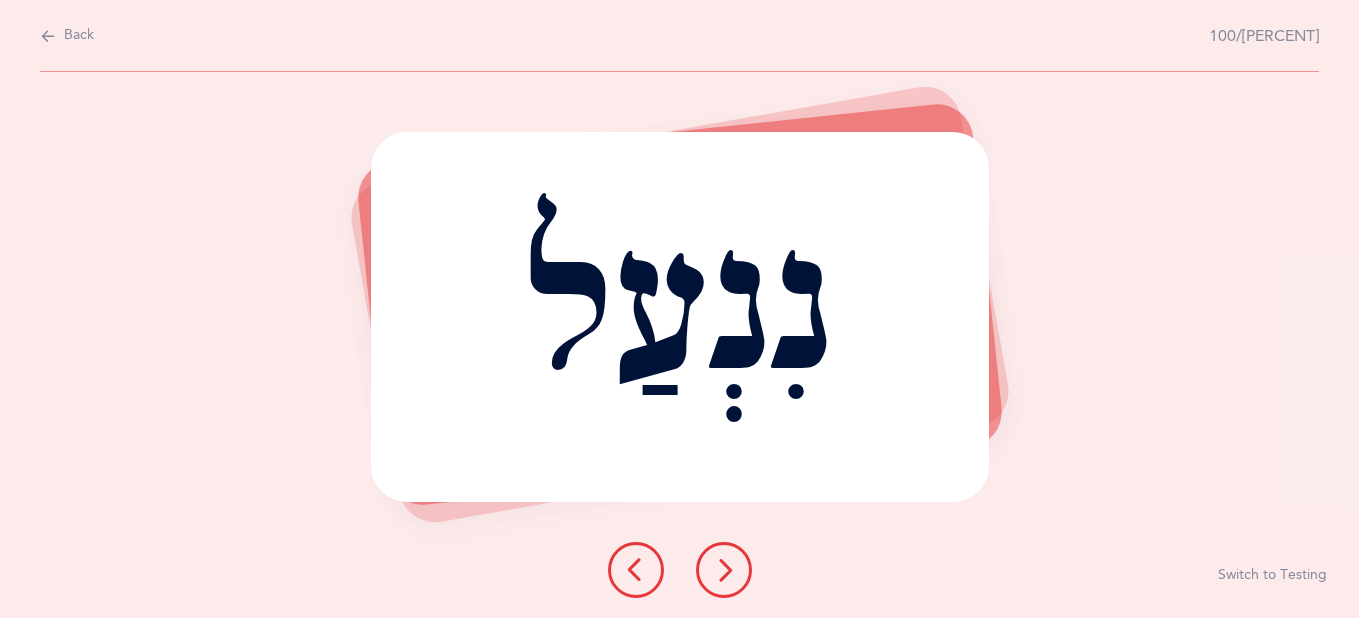 click at bounding box center (724, 570) 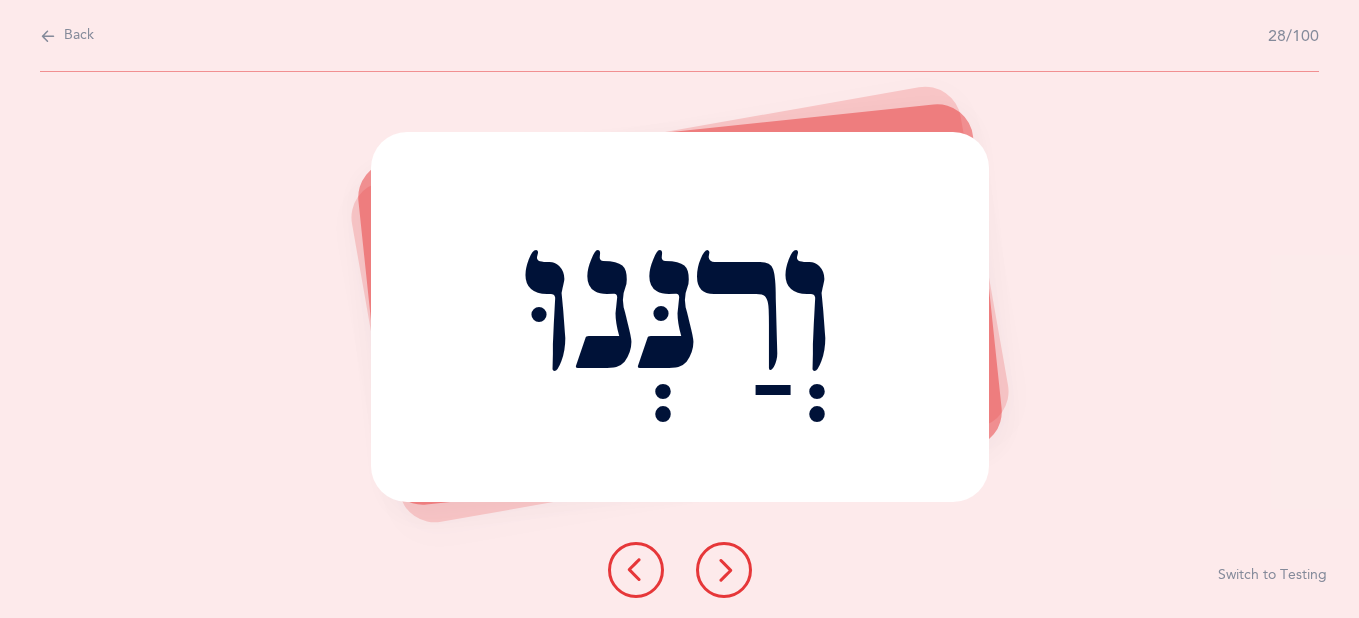 click at bounding box center [724, 570] 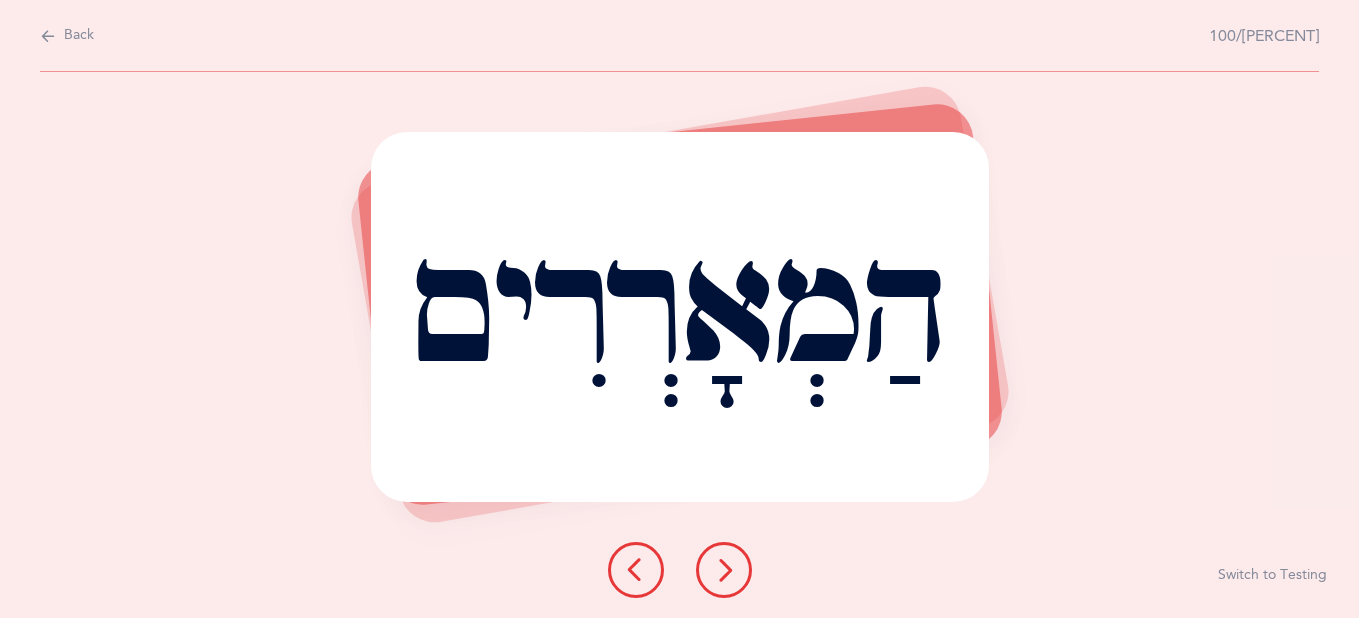 click at bounding box center (724, 570) 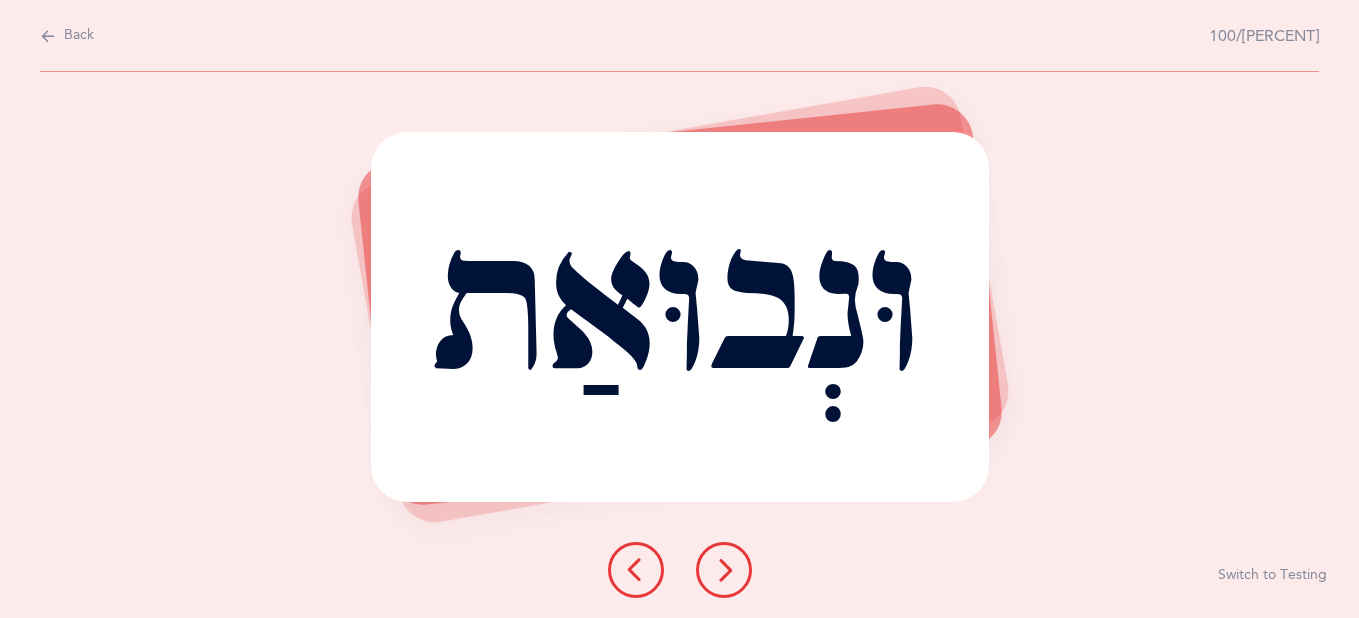 click at bounding box center (724, 570) 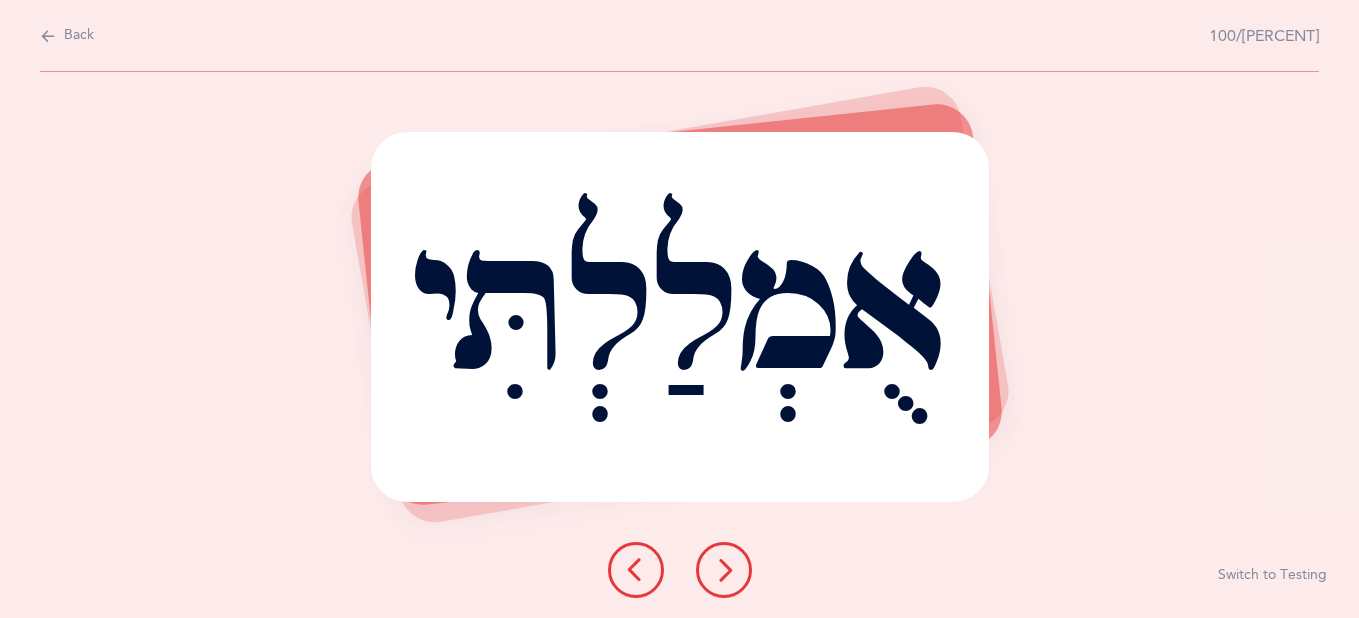 drag, startPoint x: 333, startPoint y: 278, endPoint x: 340, endPoint y: 269, distance: 11.401754 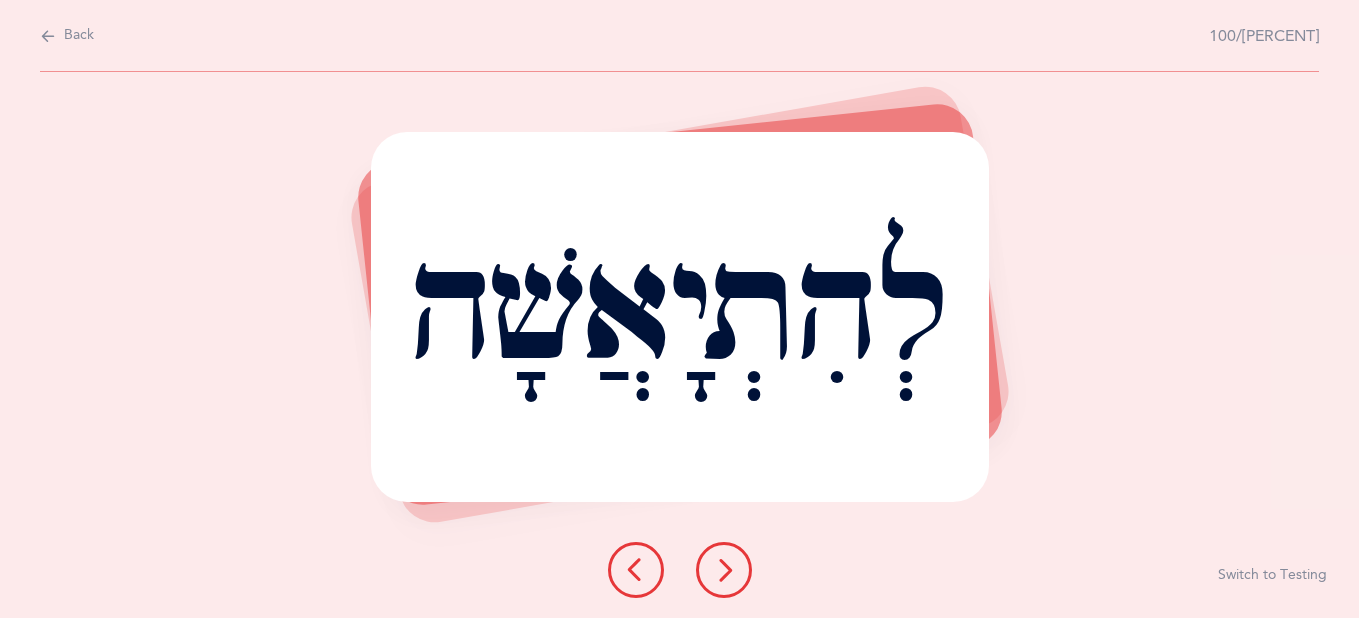 click at bounding box center [724, 570] 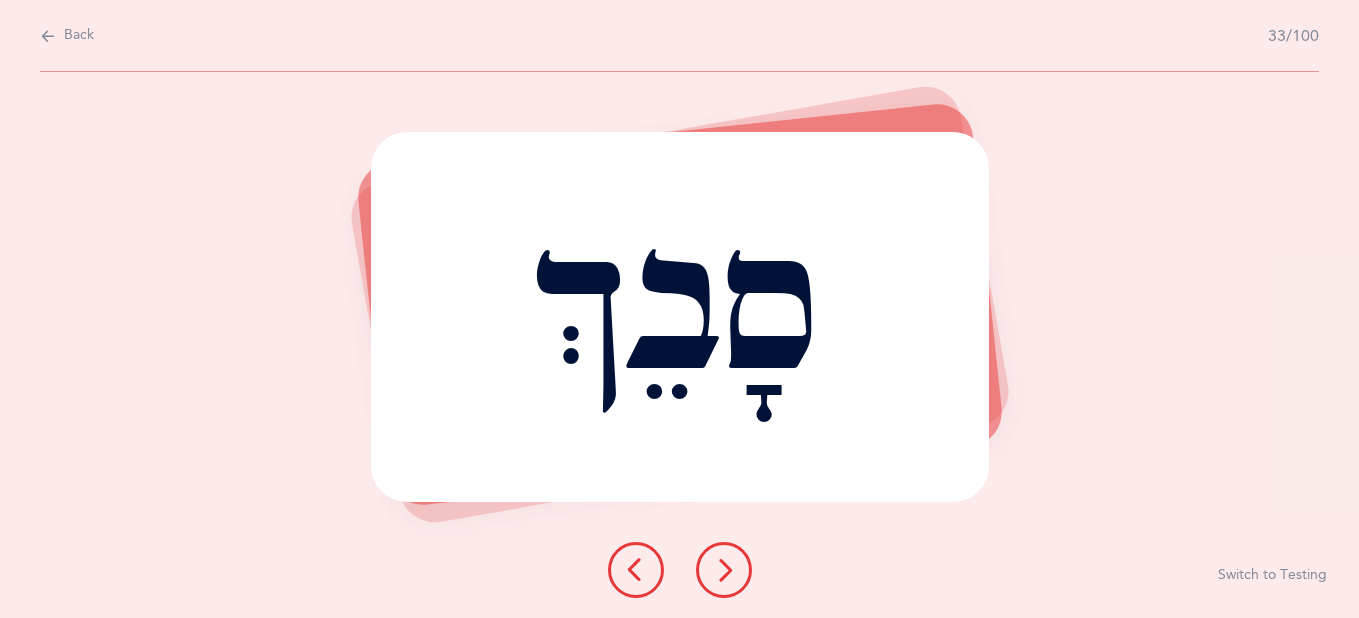 click at bounding box center (724, 570) 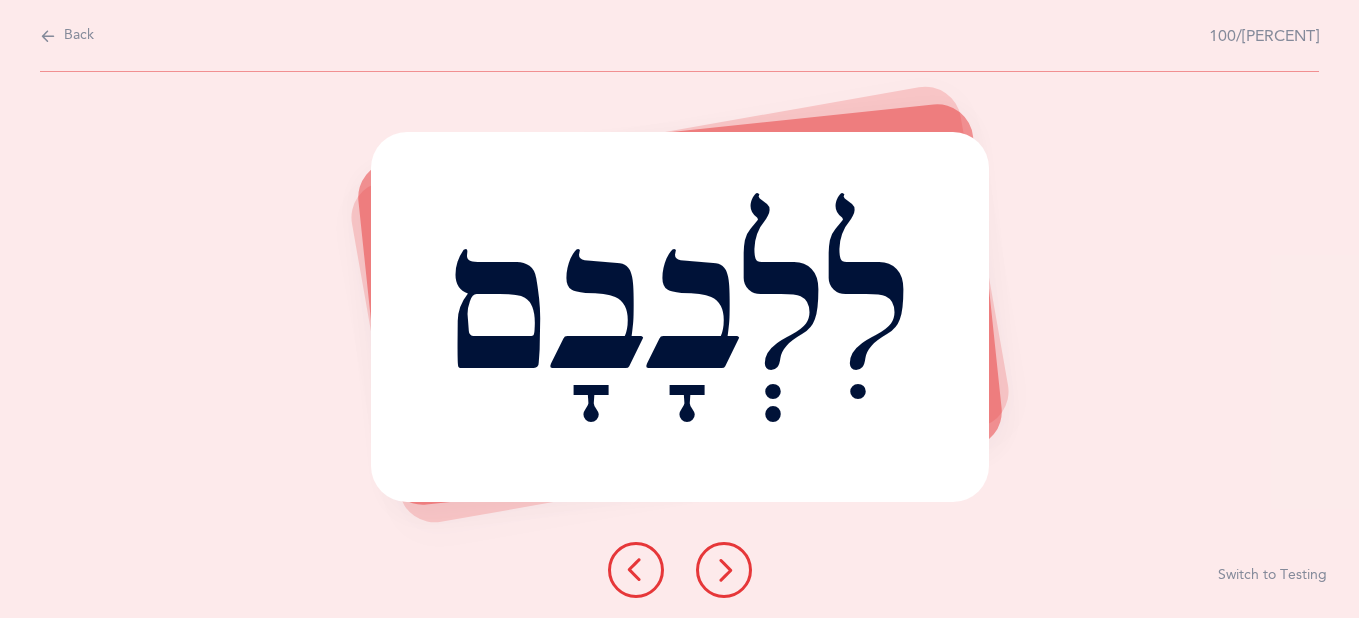 click at bounding box center (724, 570) 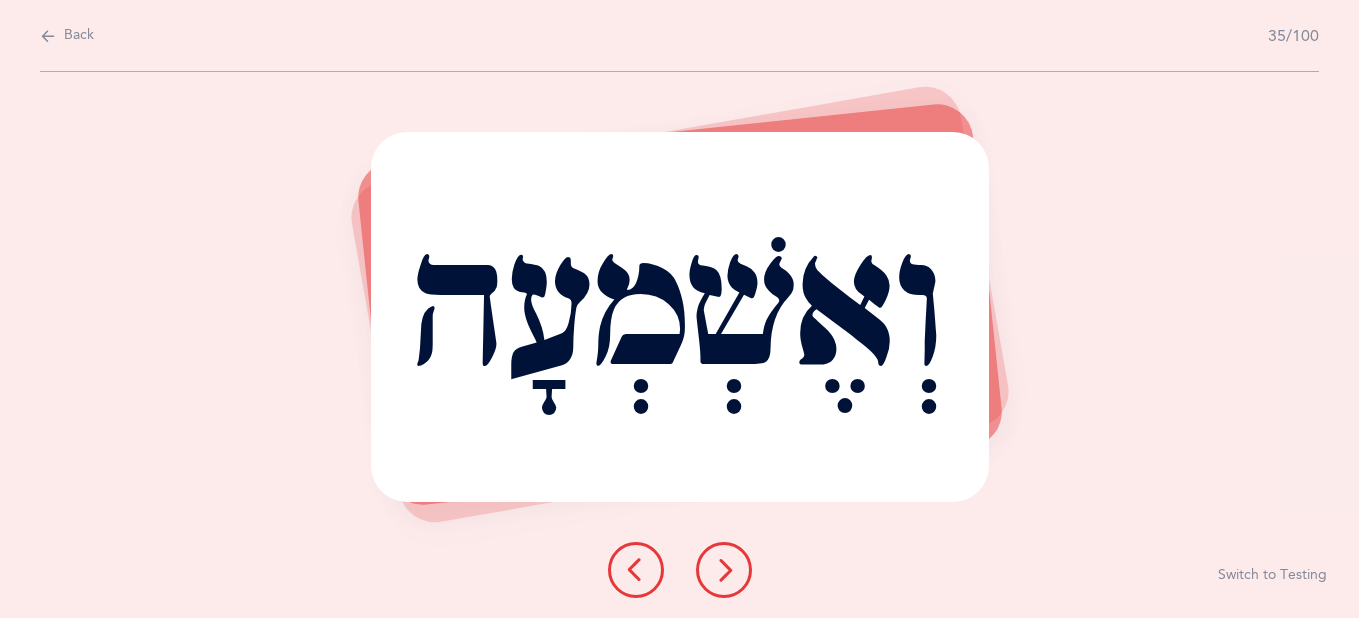 click at bounding box center [724, 570] 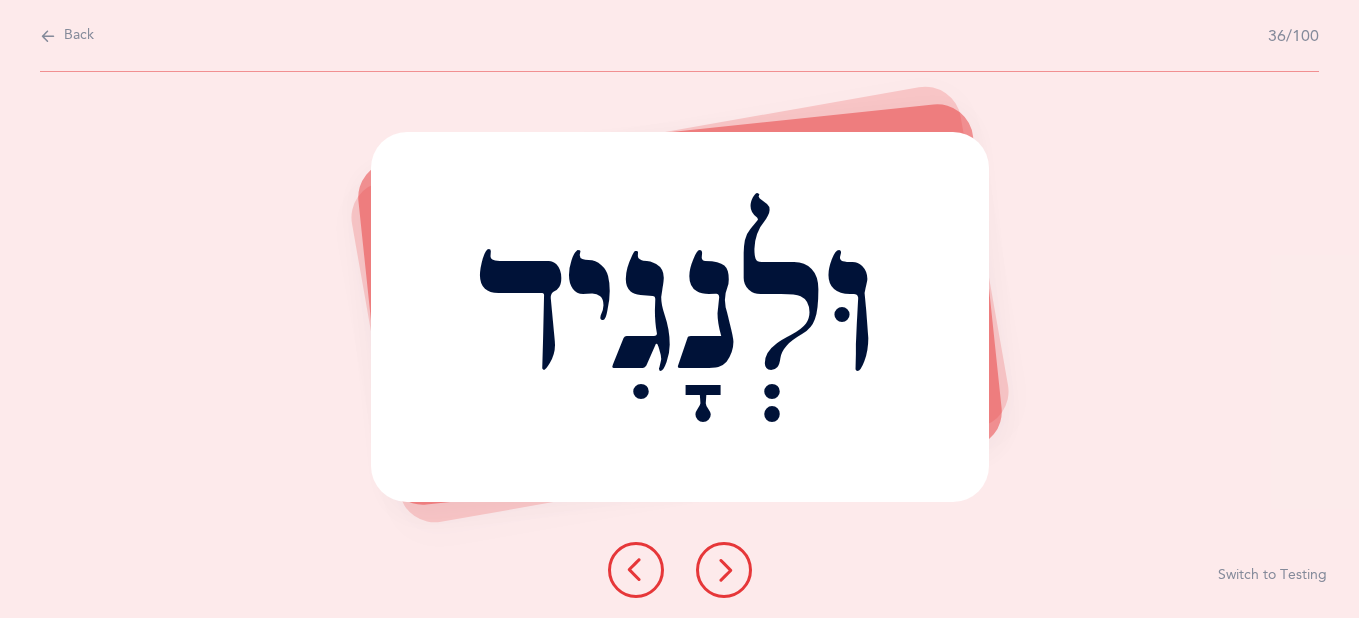 click at bounding box center [724, 570] 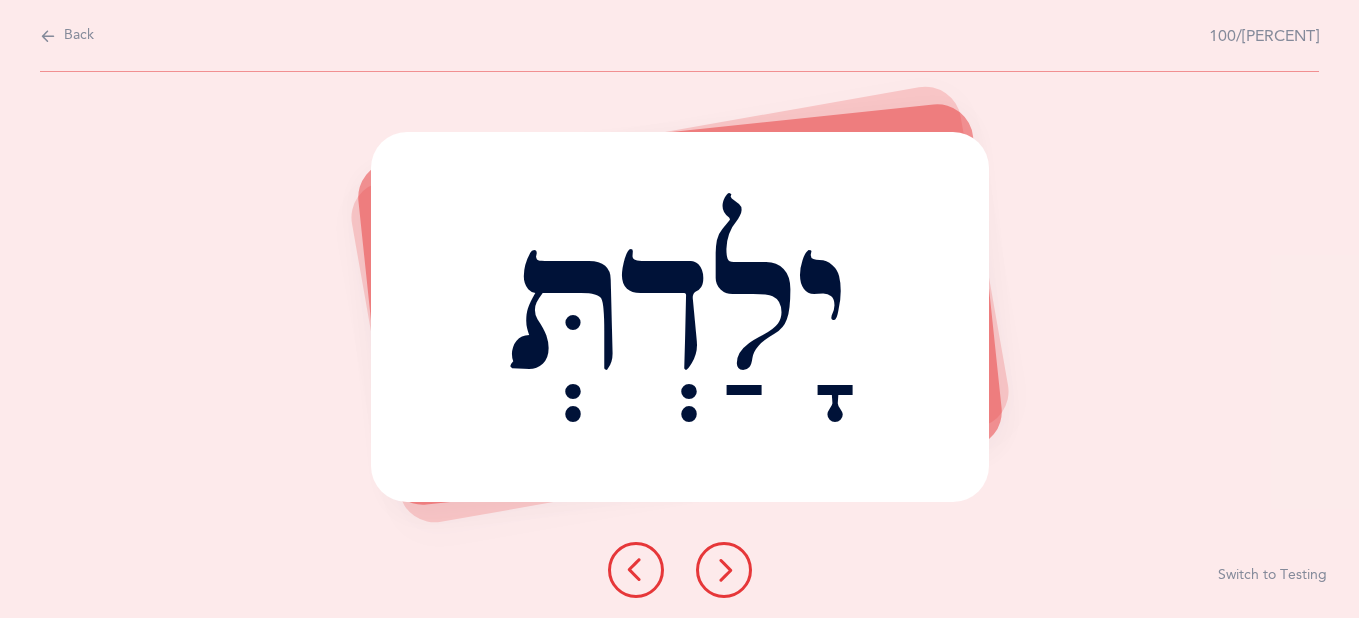 click at bounding box center [724, 570] 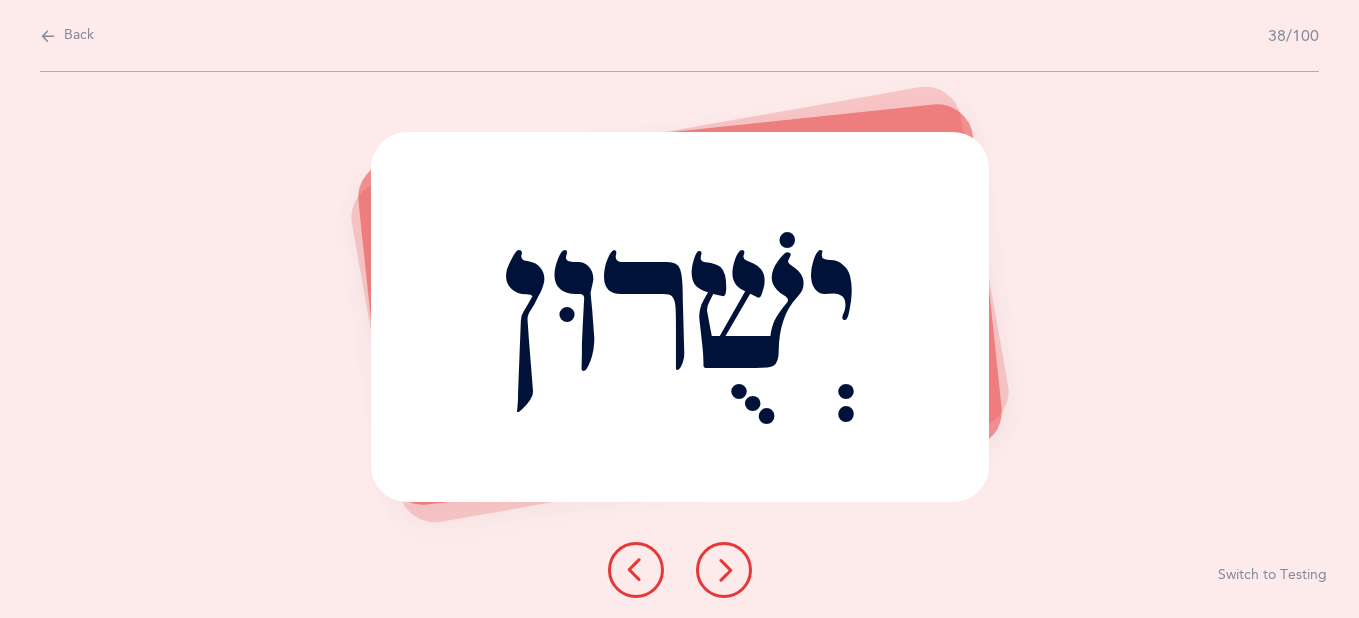 click at bounding box center (724, 570) 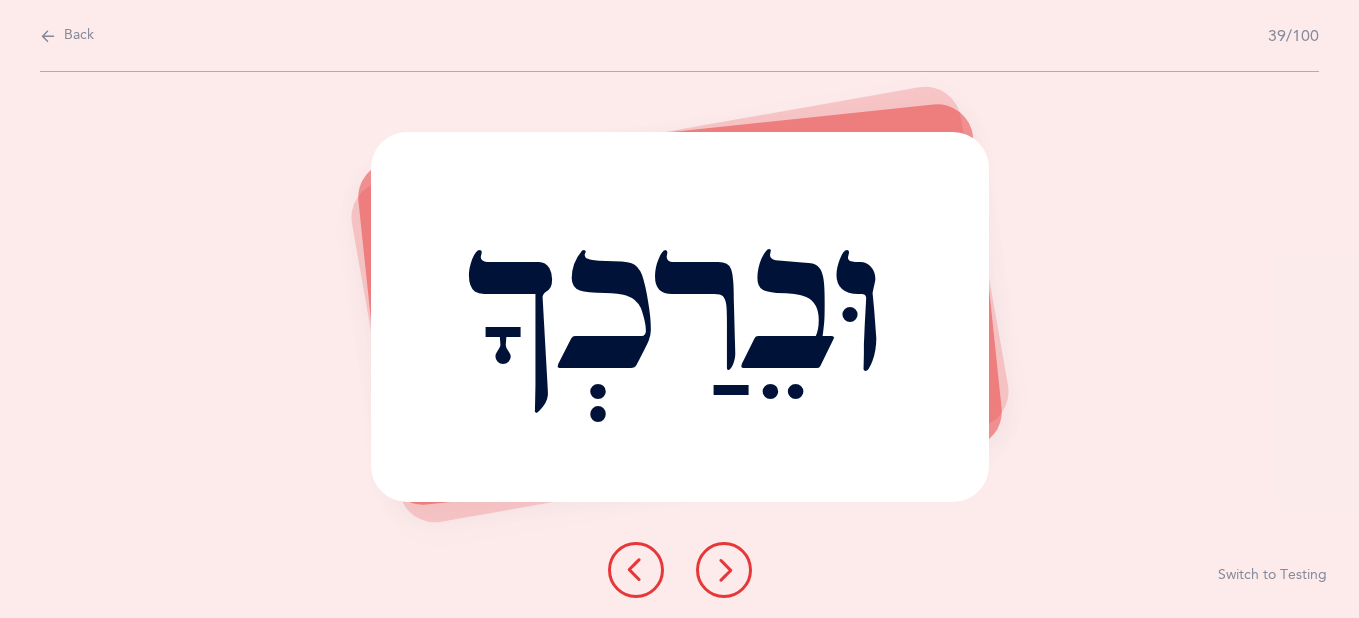 click at bounding box center (636, 570) 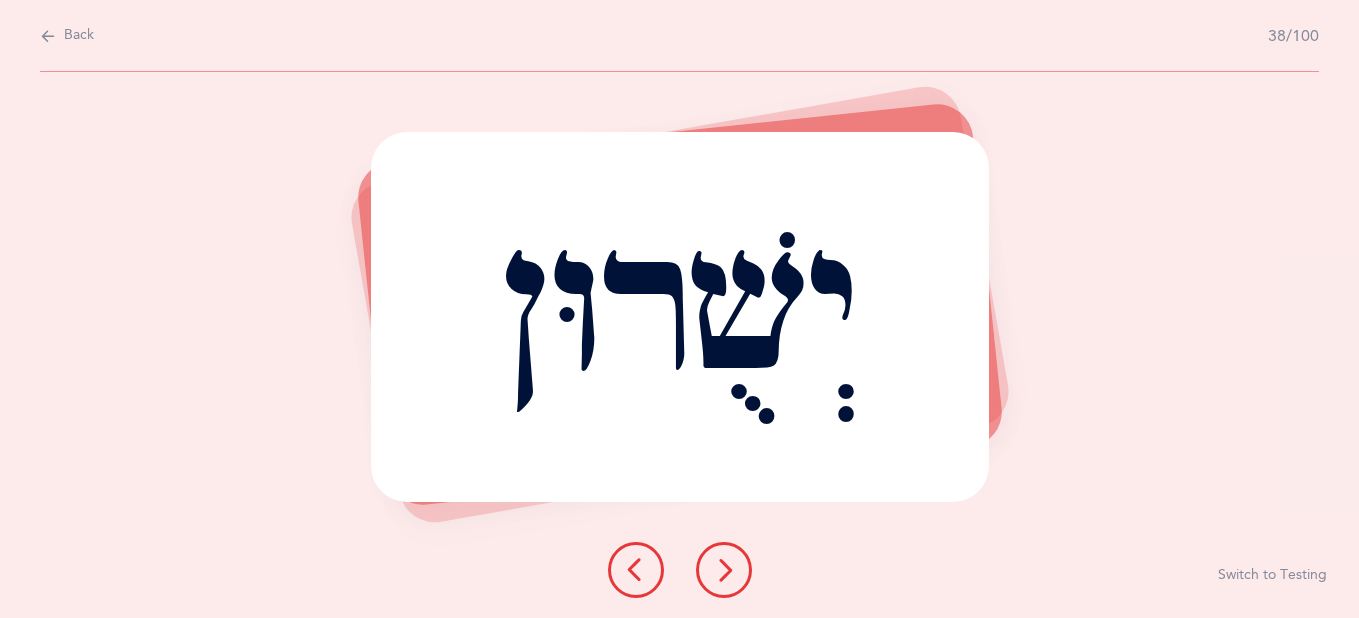 click at bounding box center [724, 570] 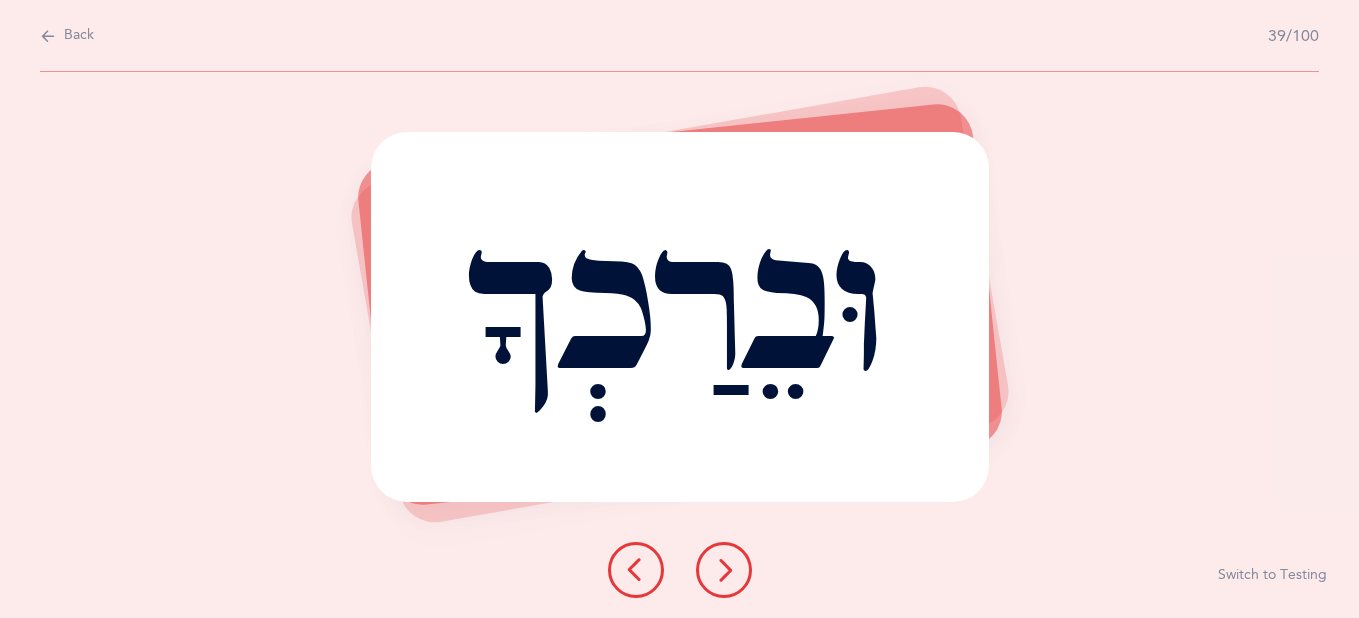 click at bounding box center (636, 570) 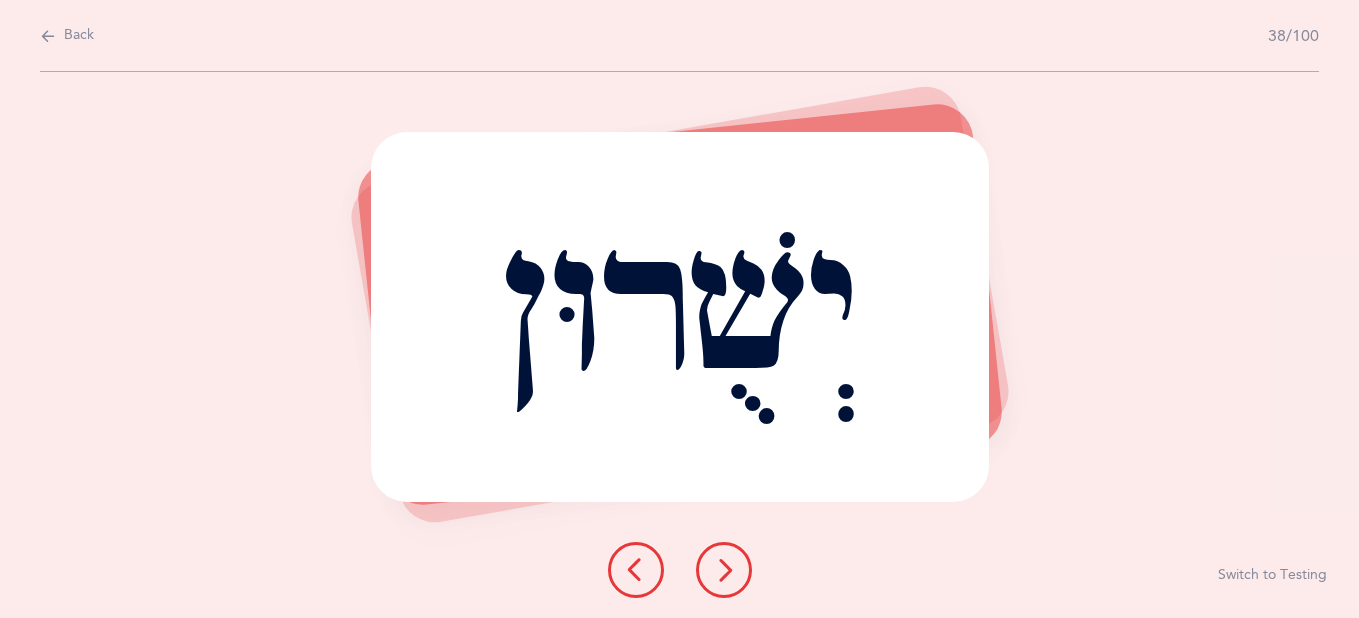 click at bounding box center [724, 570] 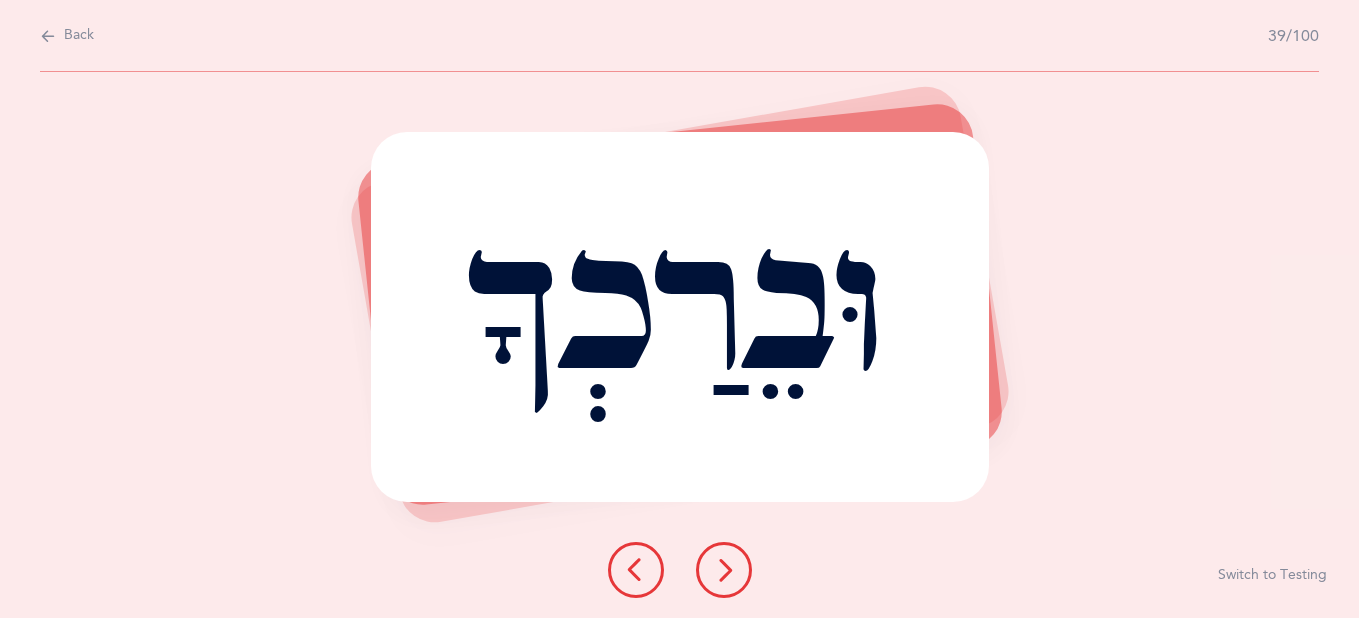 click at bounding box center (724, 570) 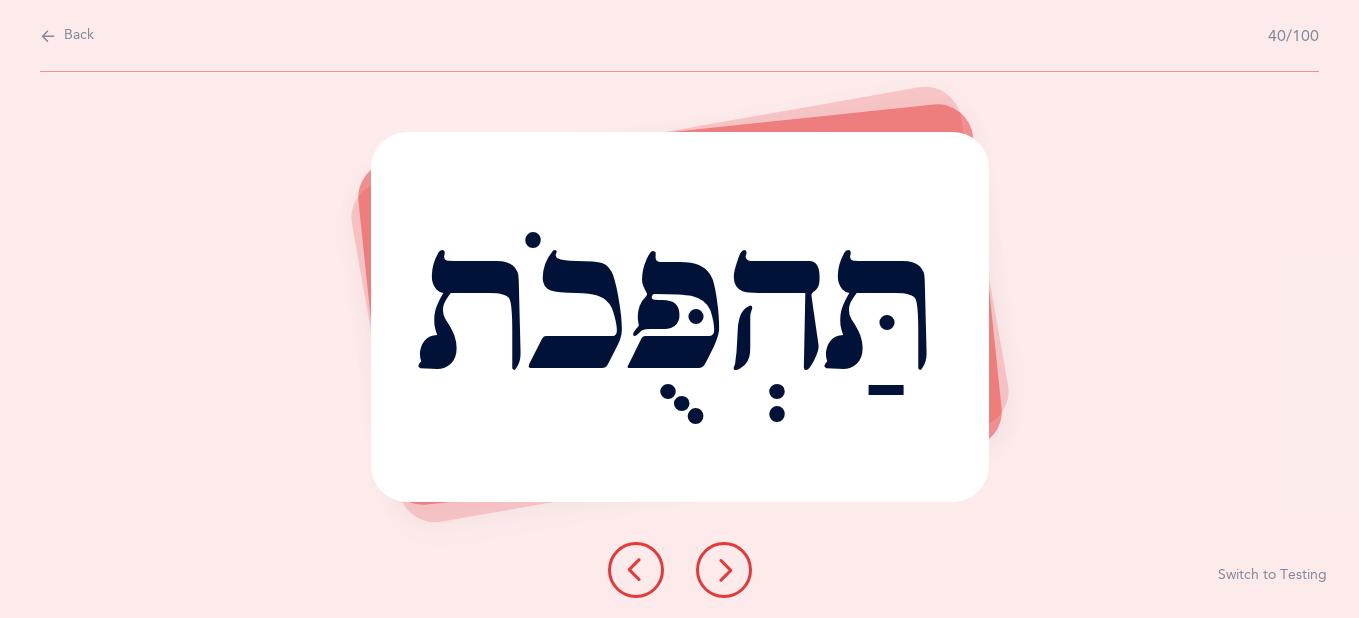 click at bounding box center (724, 570) 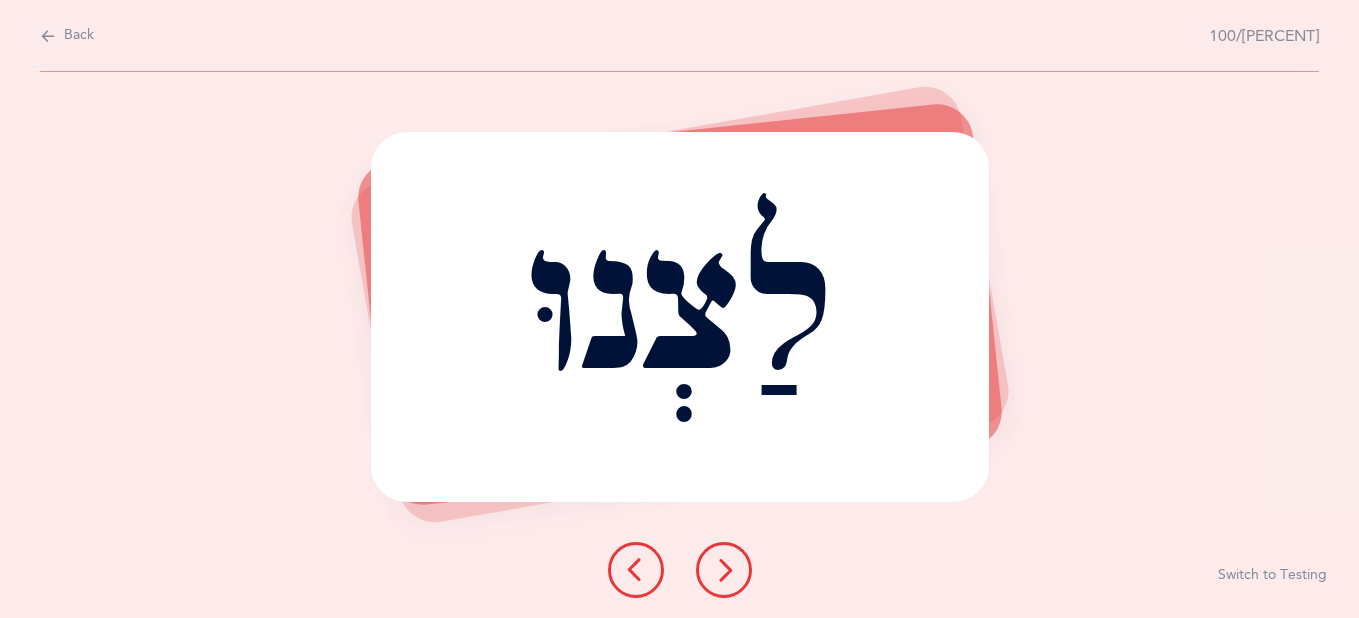 click at bounding box center (724, 570) 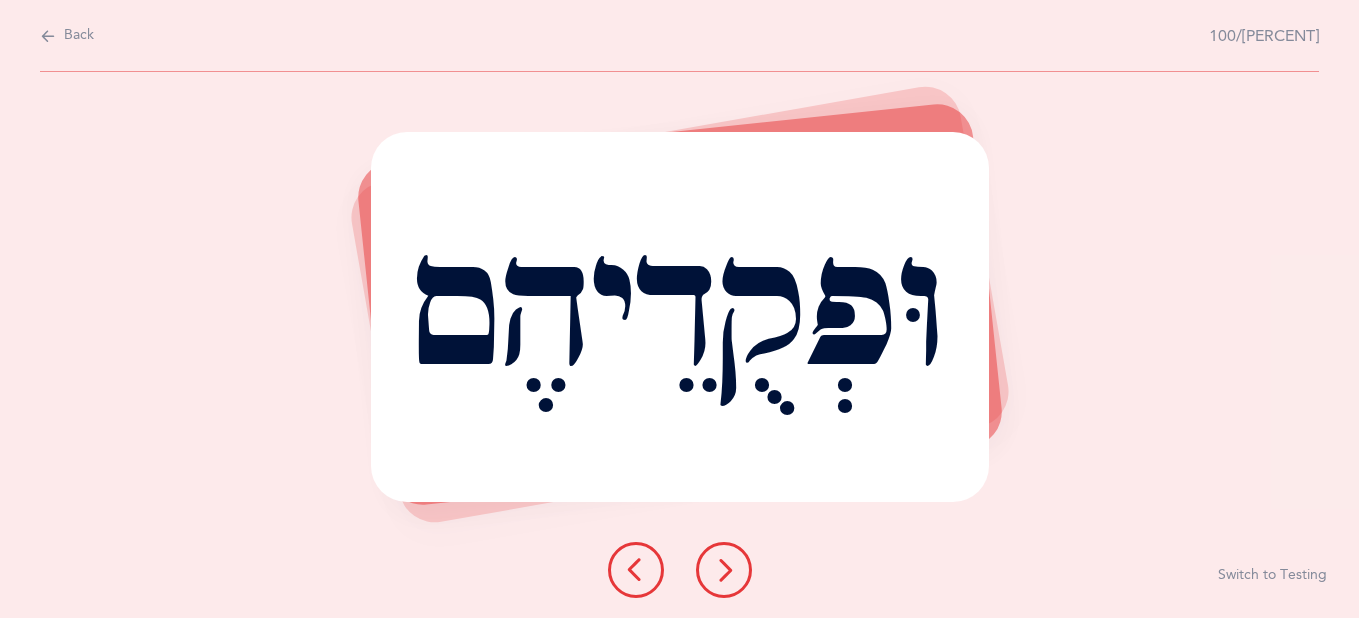 click at bounding box center [724, 570] 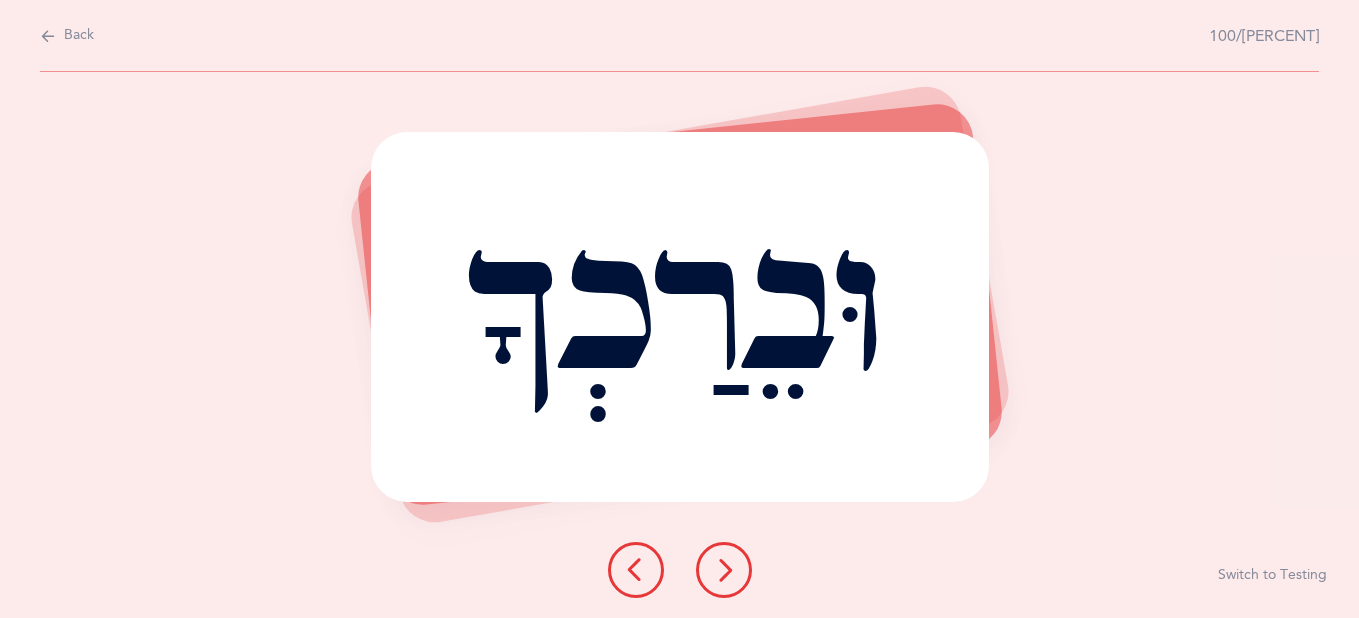 click at bounding box center [724, 570] 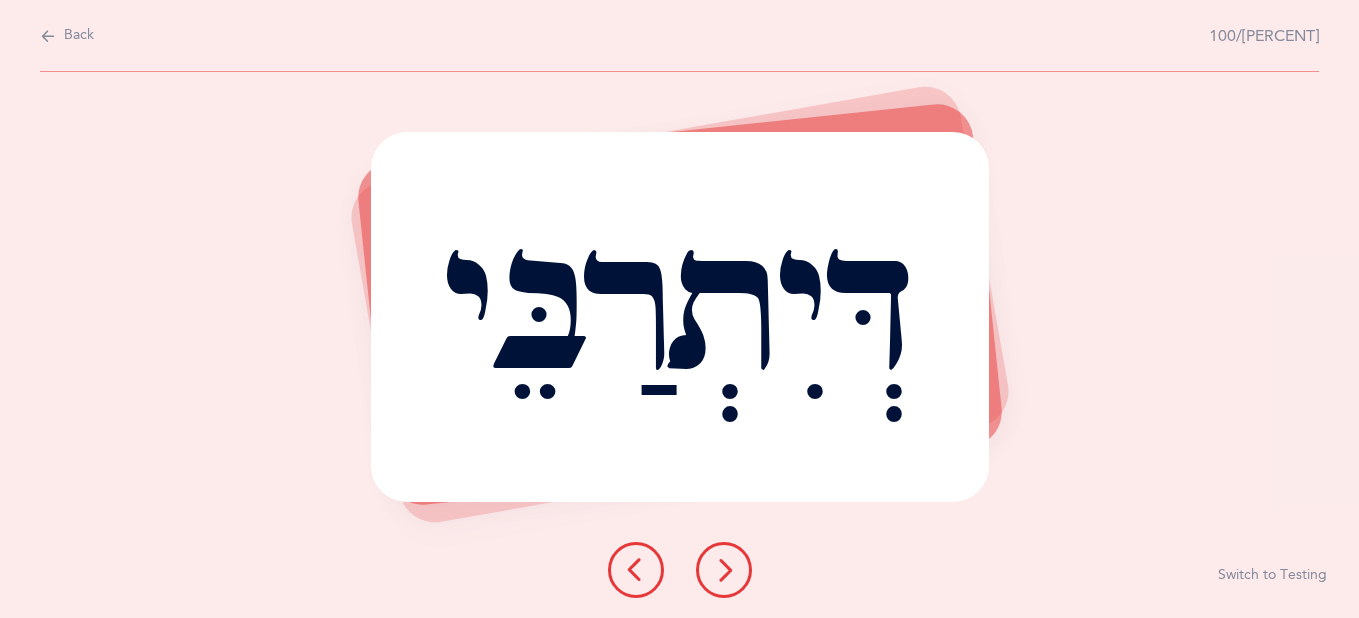 click at bounding box center [724, 570] 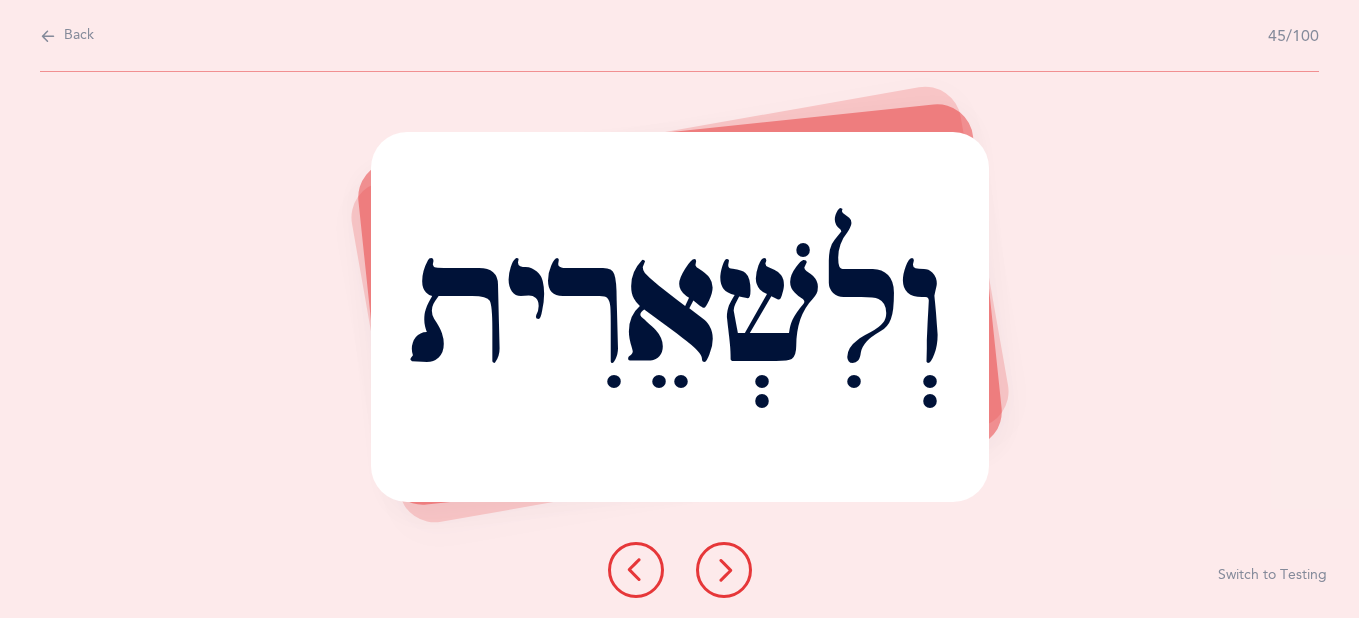 click at bounding box center [724, 570] 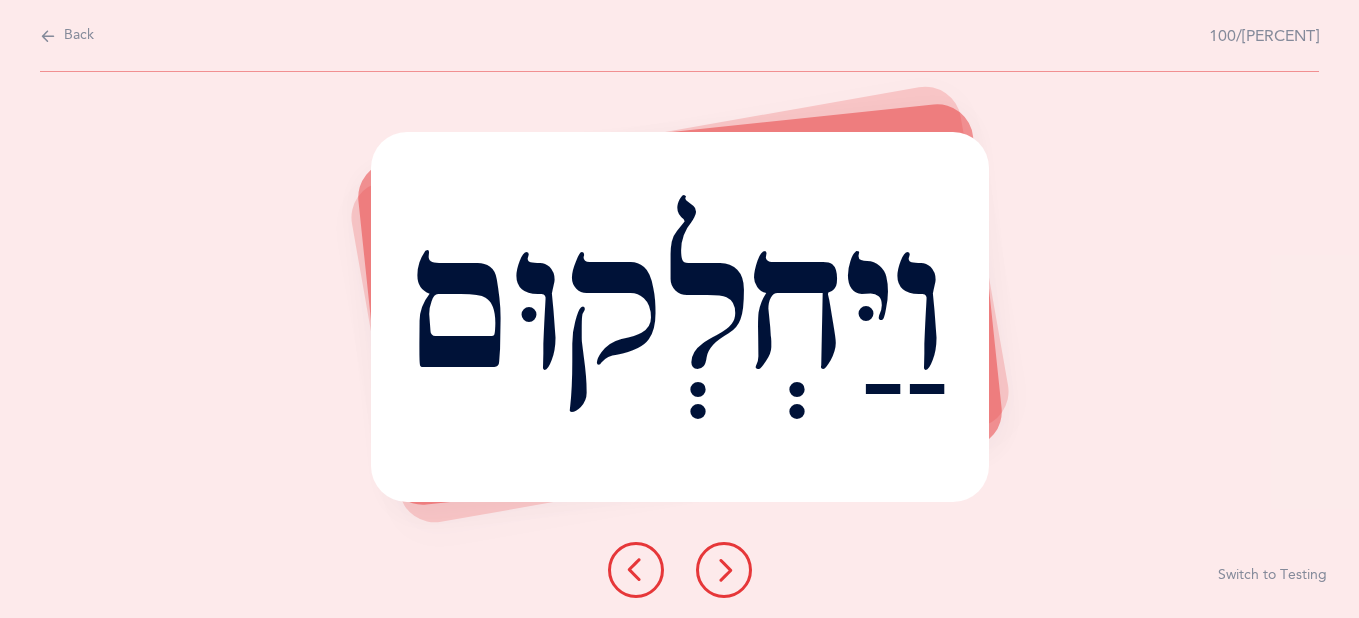 click at bounding box center (724, 570) 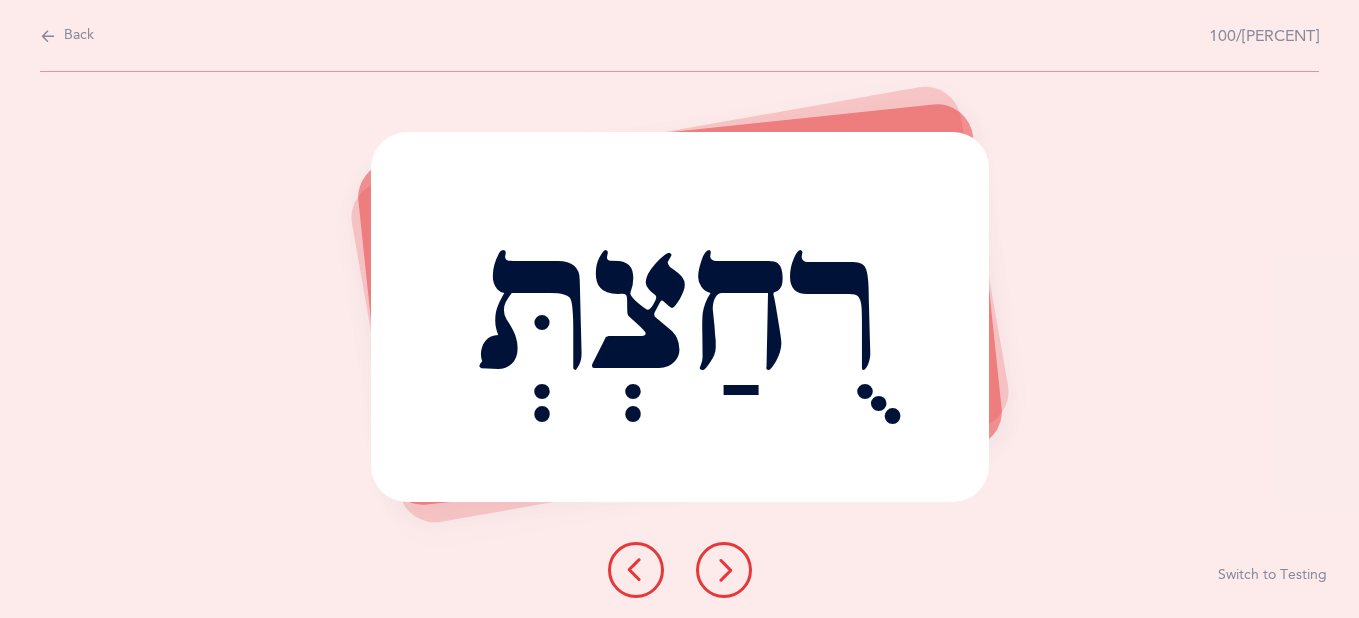 click at bounding box center [724, 570] 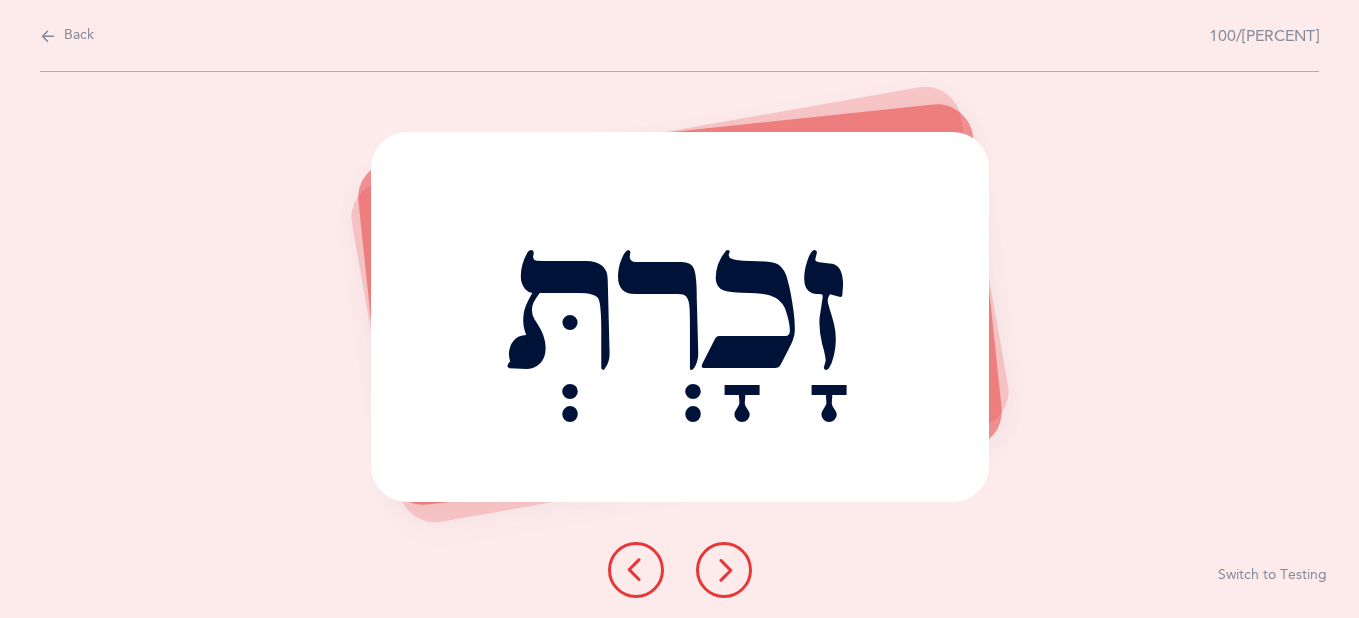 click at bounding box center [724, 570] 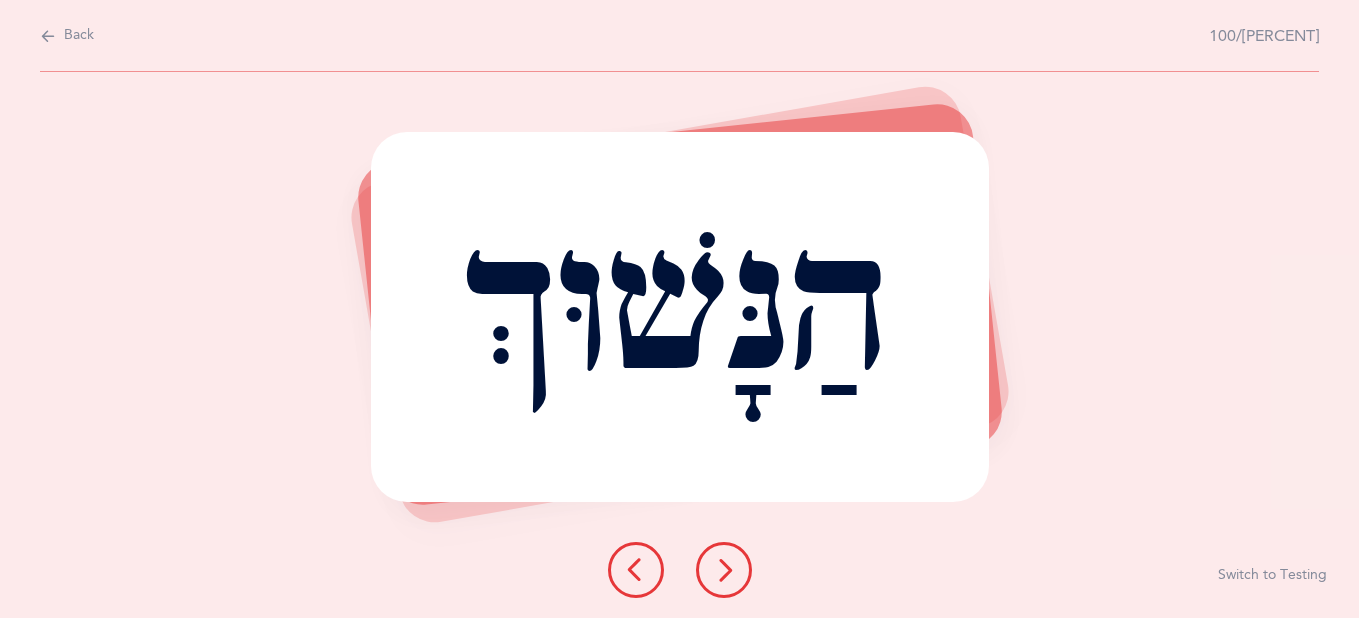 click at bounding box center (724, 570) 